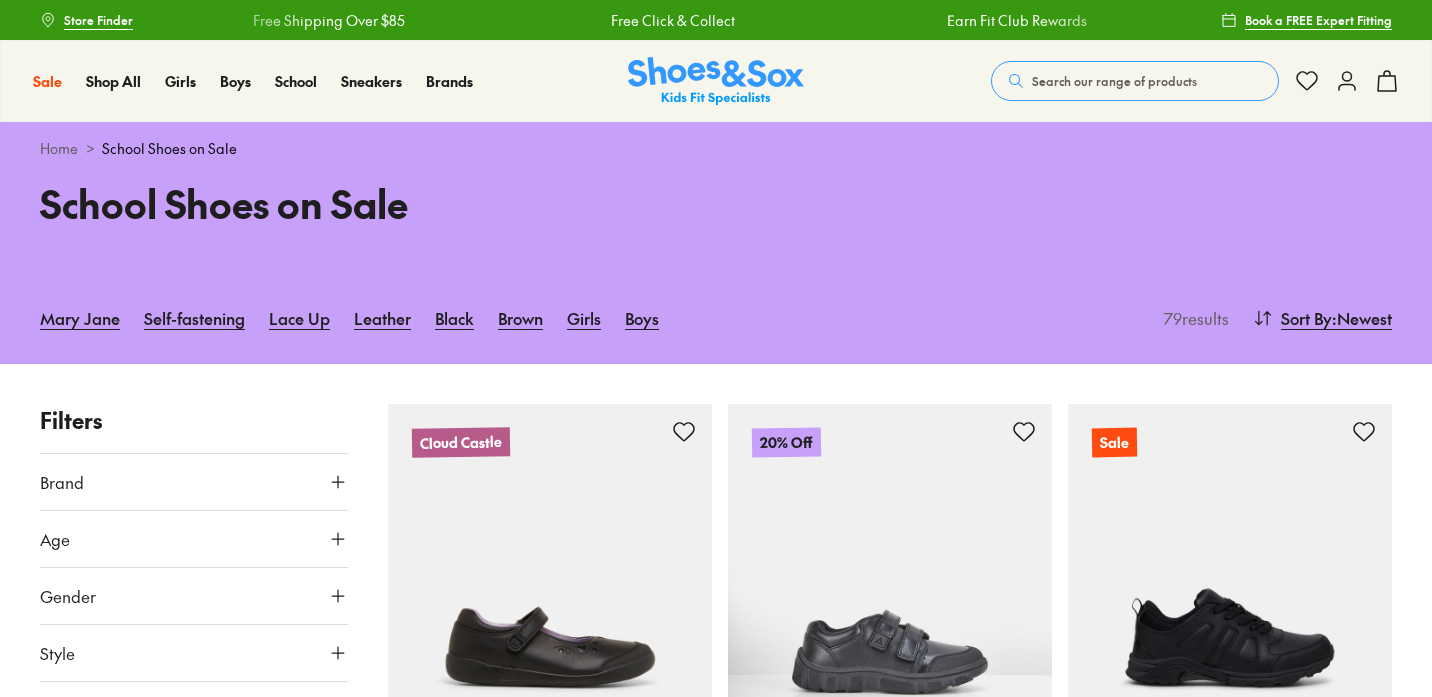 scroll, scrollTop: 0, scrollLeft: 0, axis: both 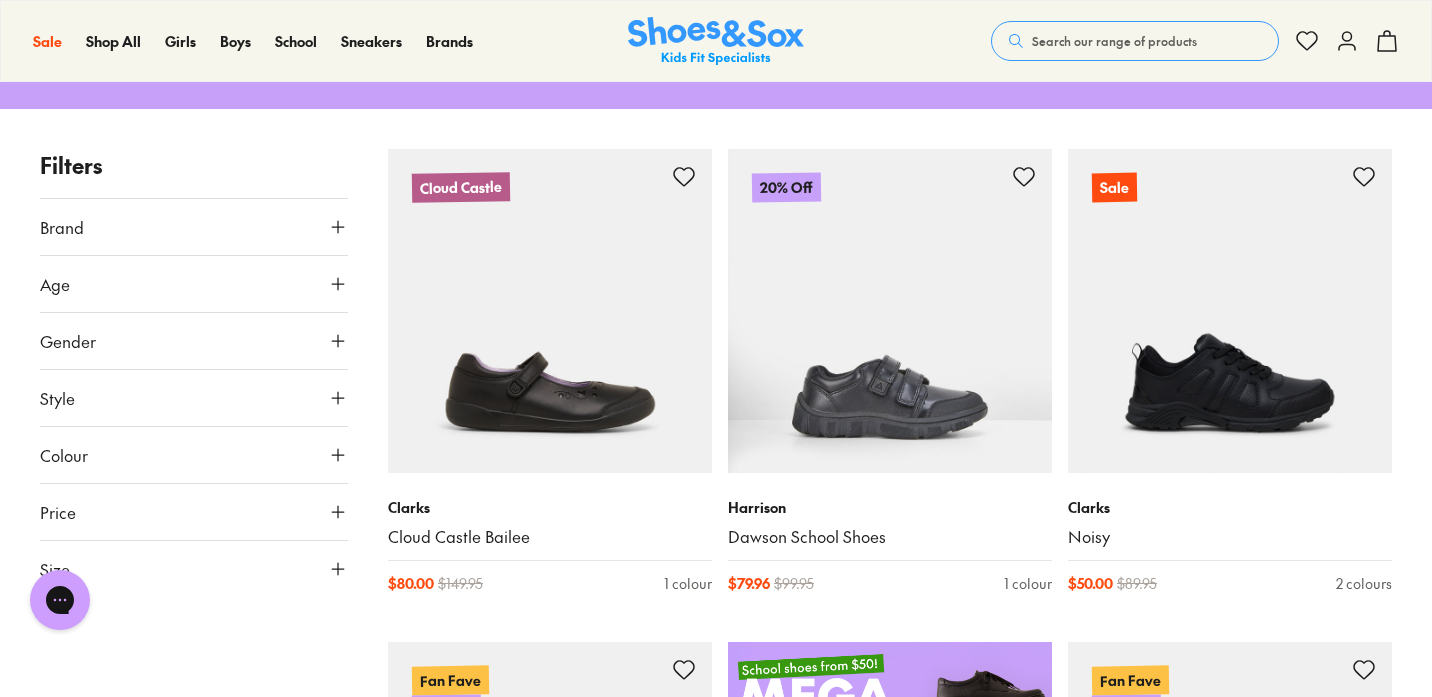 type on "***" 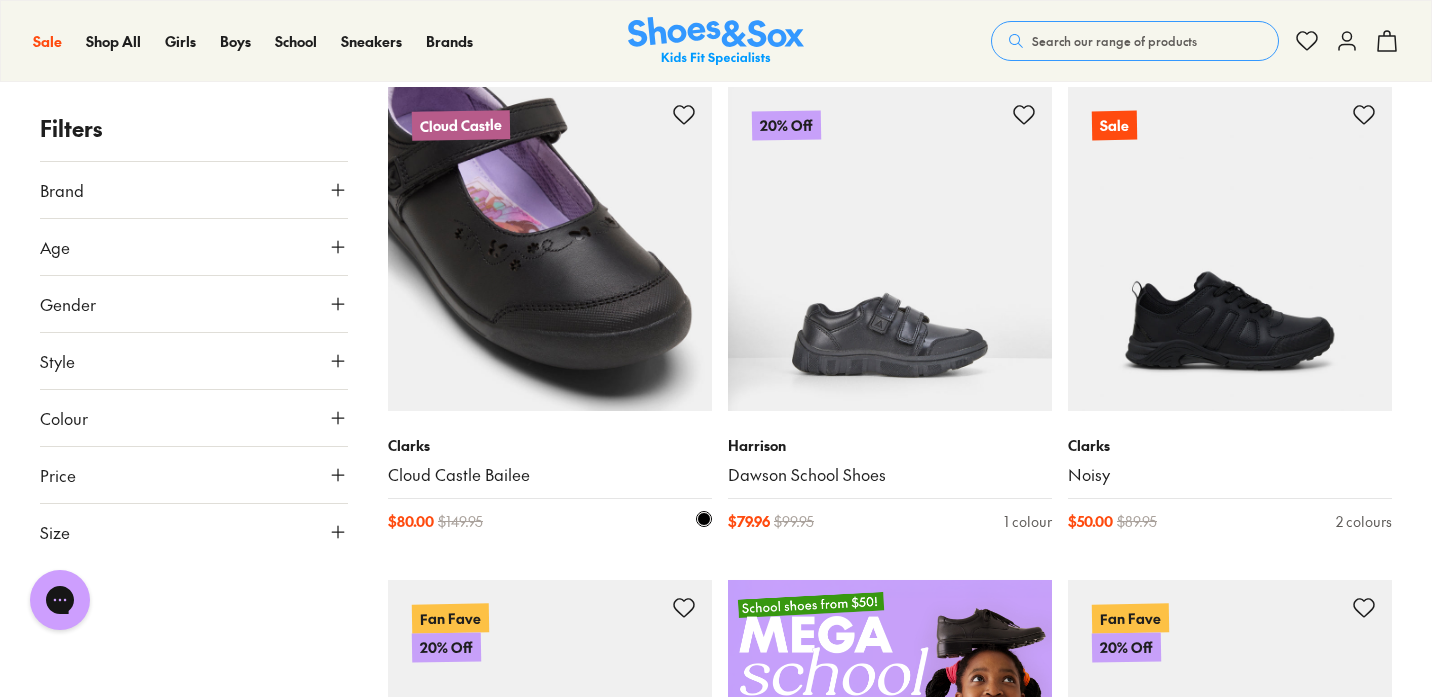 scroll, scrollTop: 280, scrollLeft: 0, axis: vertical 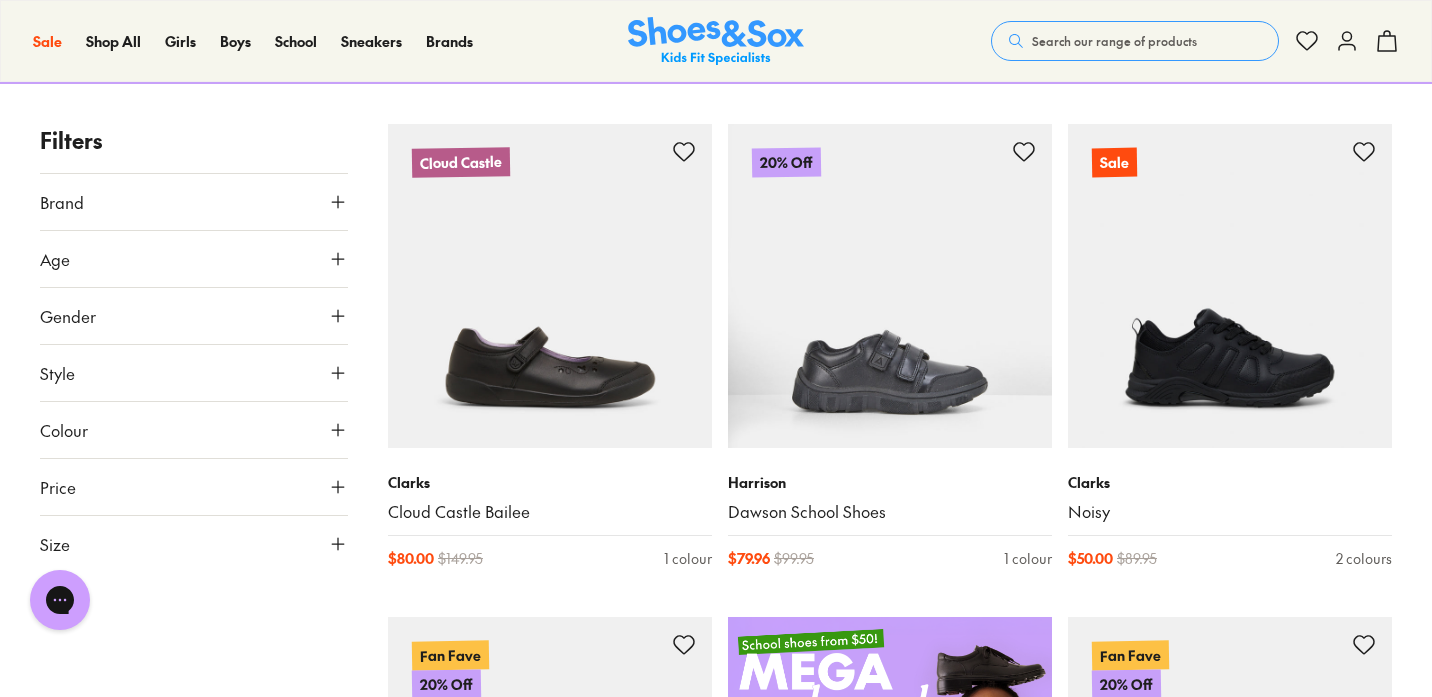 click 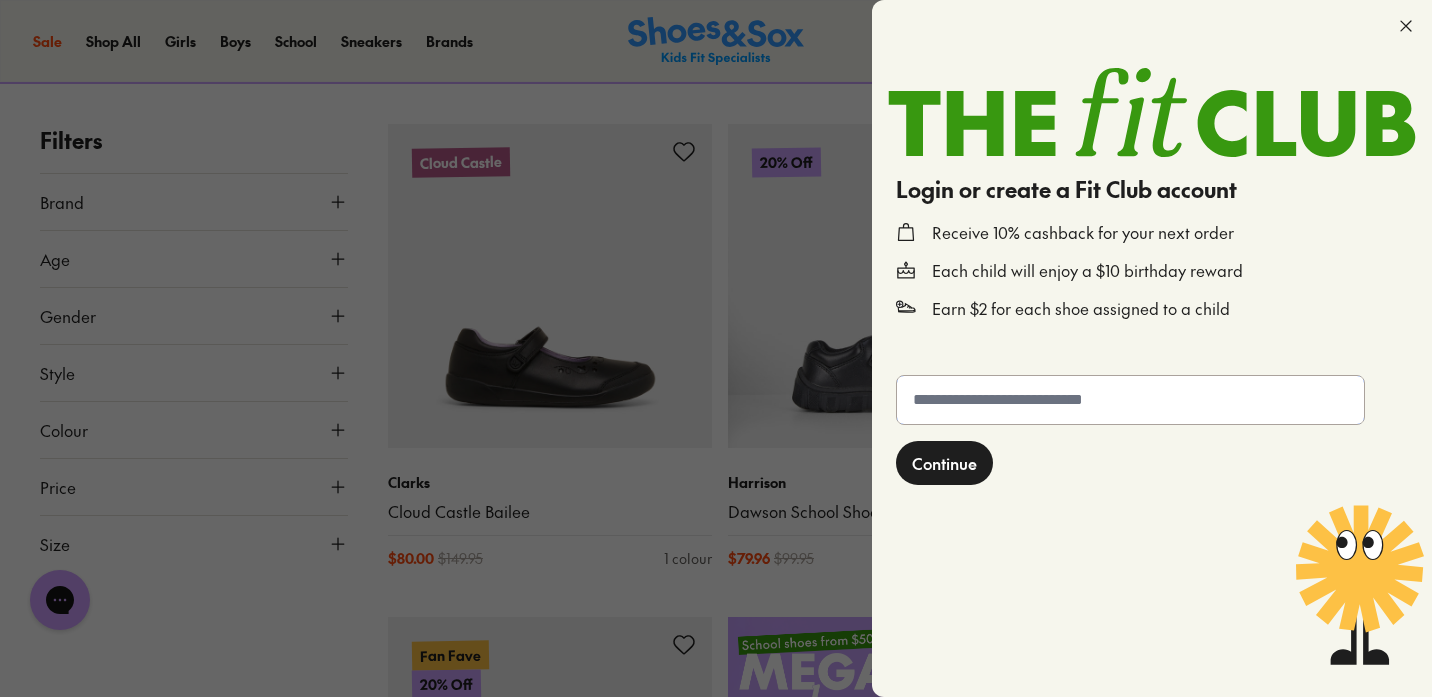 click 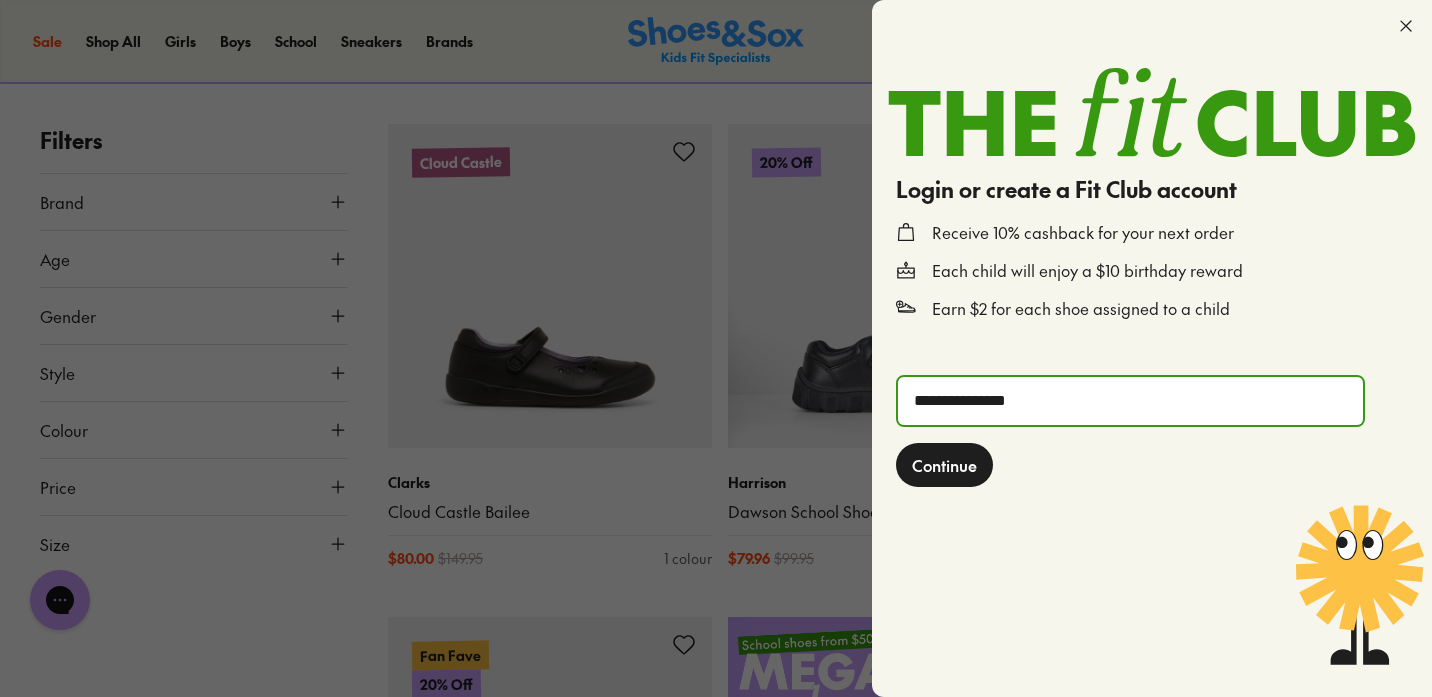 type on "**********" 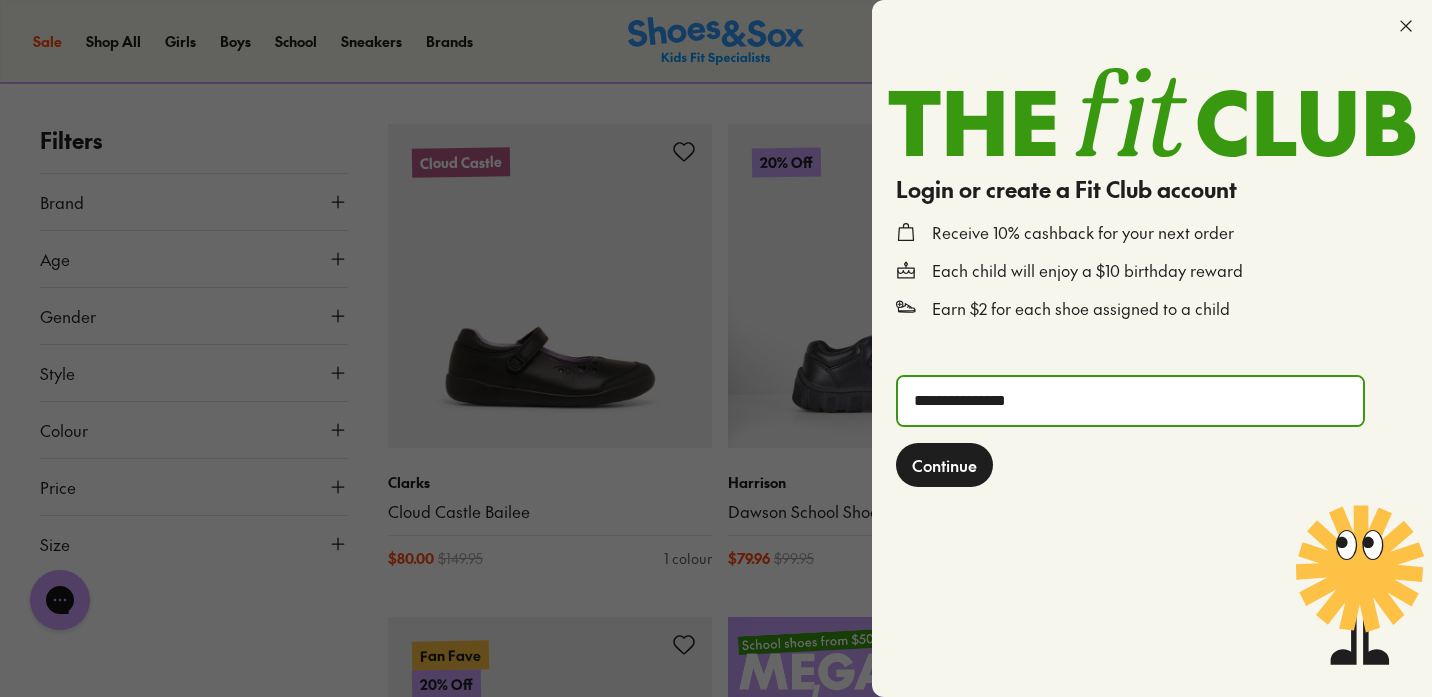 click on "Continue" 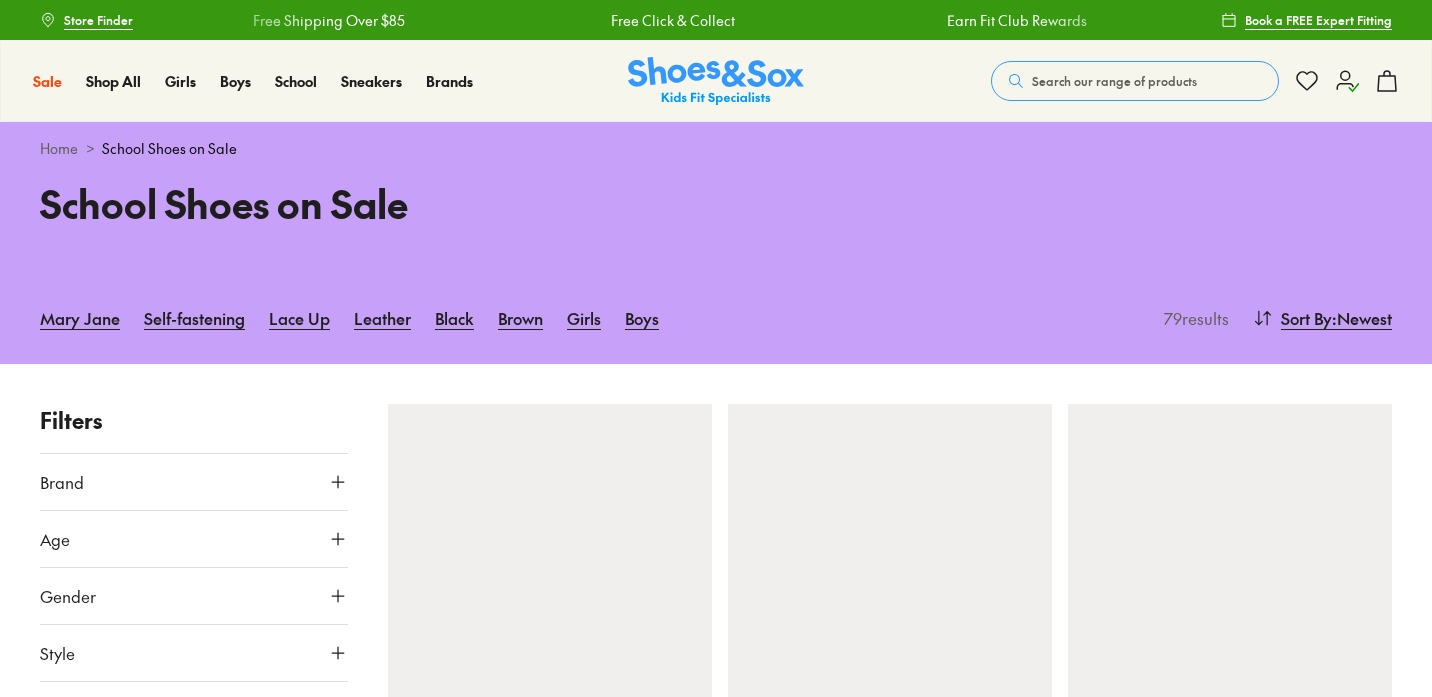 scroll, scrollTop: 0, scrollLeft: 0, axis: both 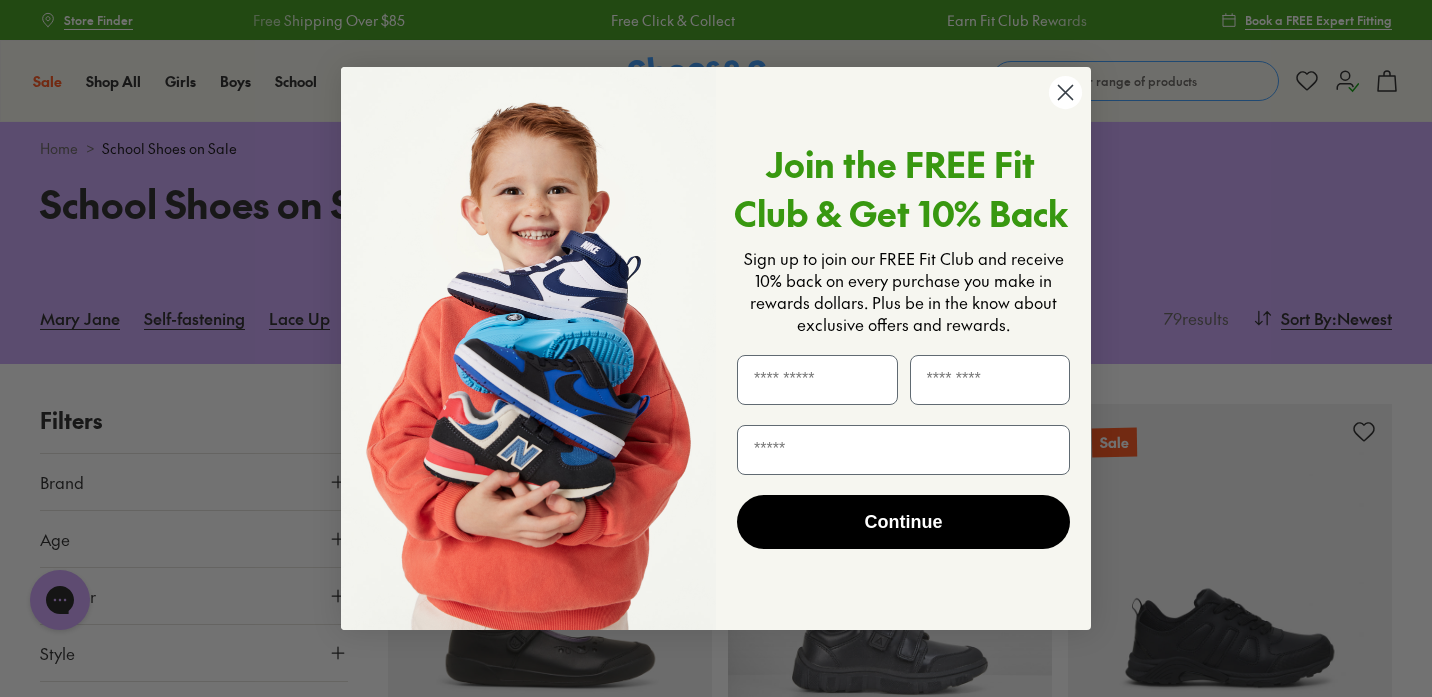 click 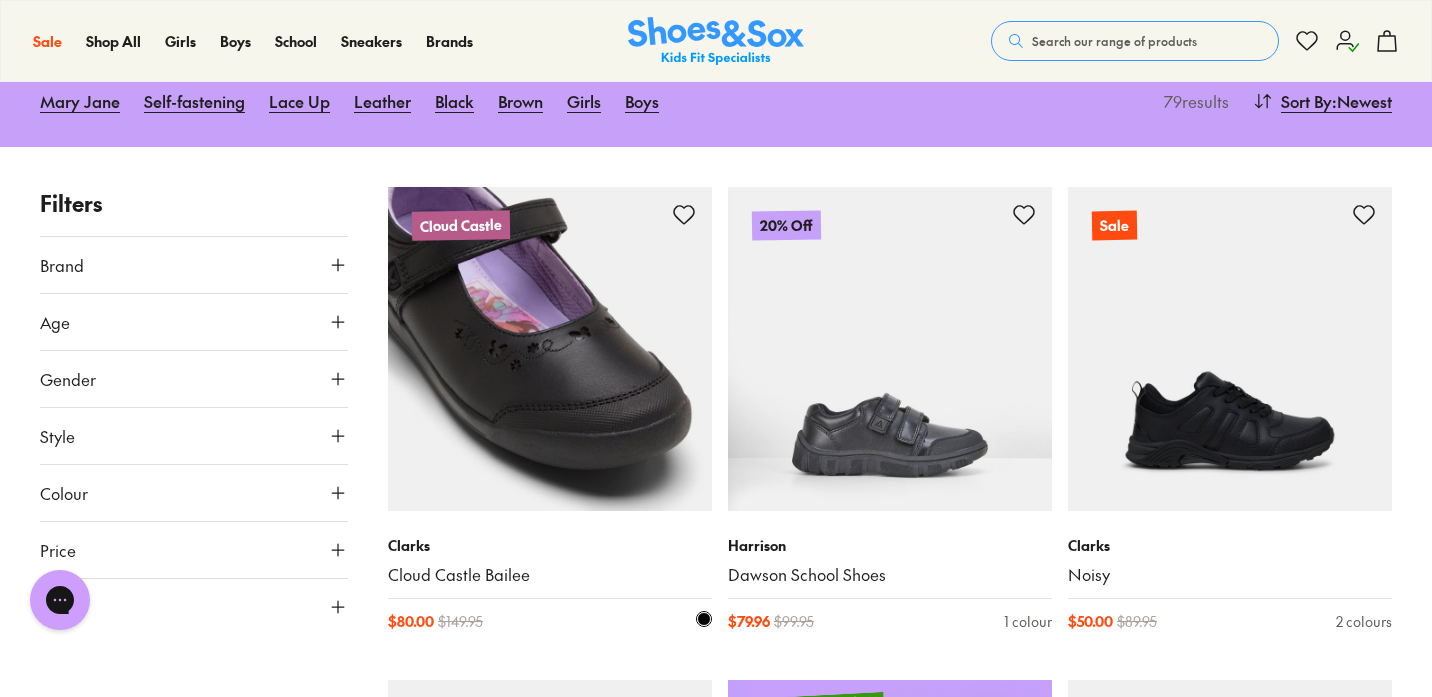type on "***" 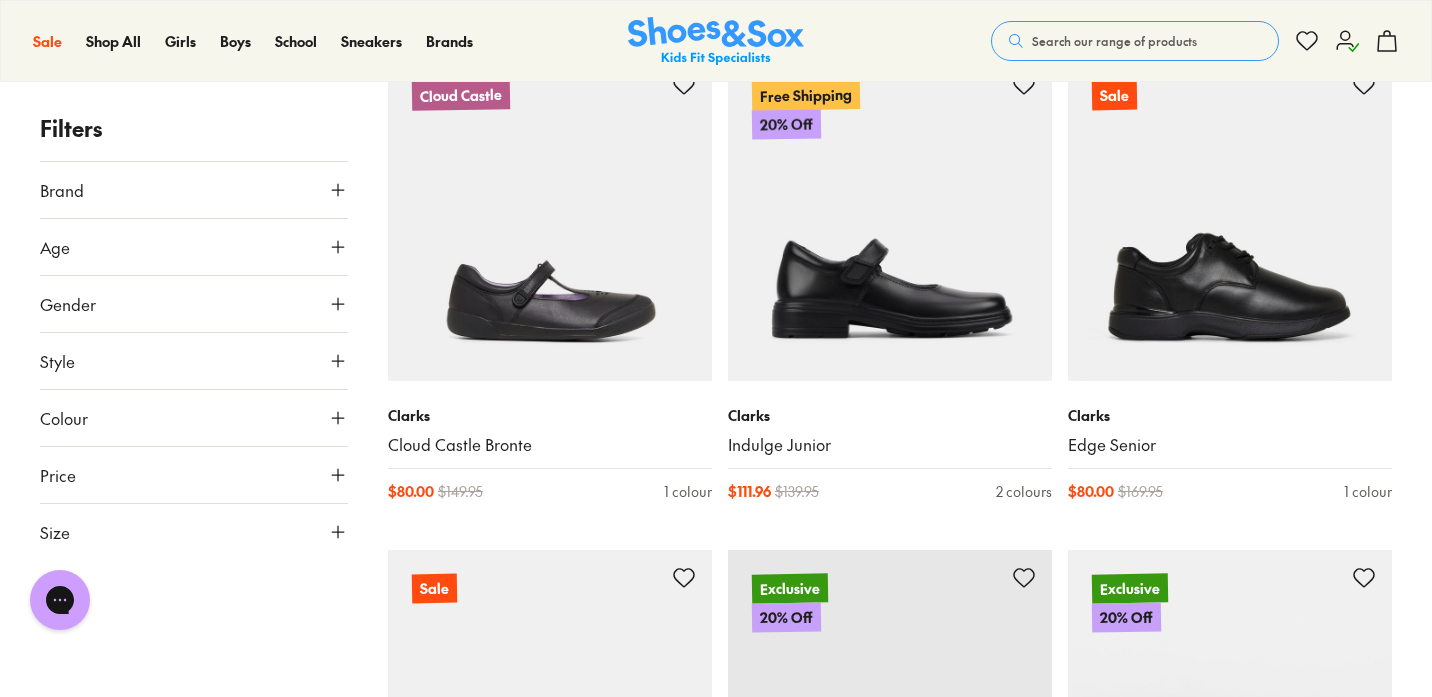 scroll, scrollTop: 1825, scrollLeft: 0, axis: vertical 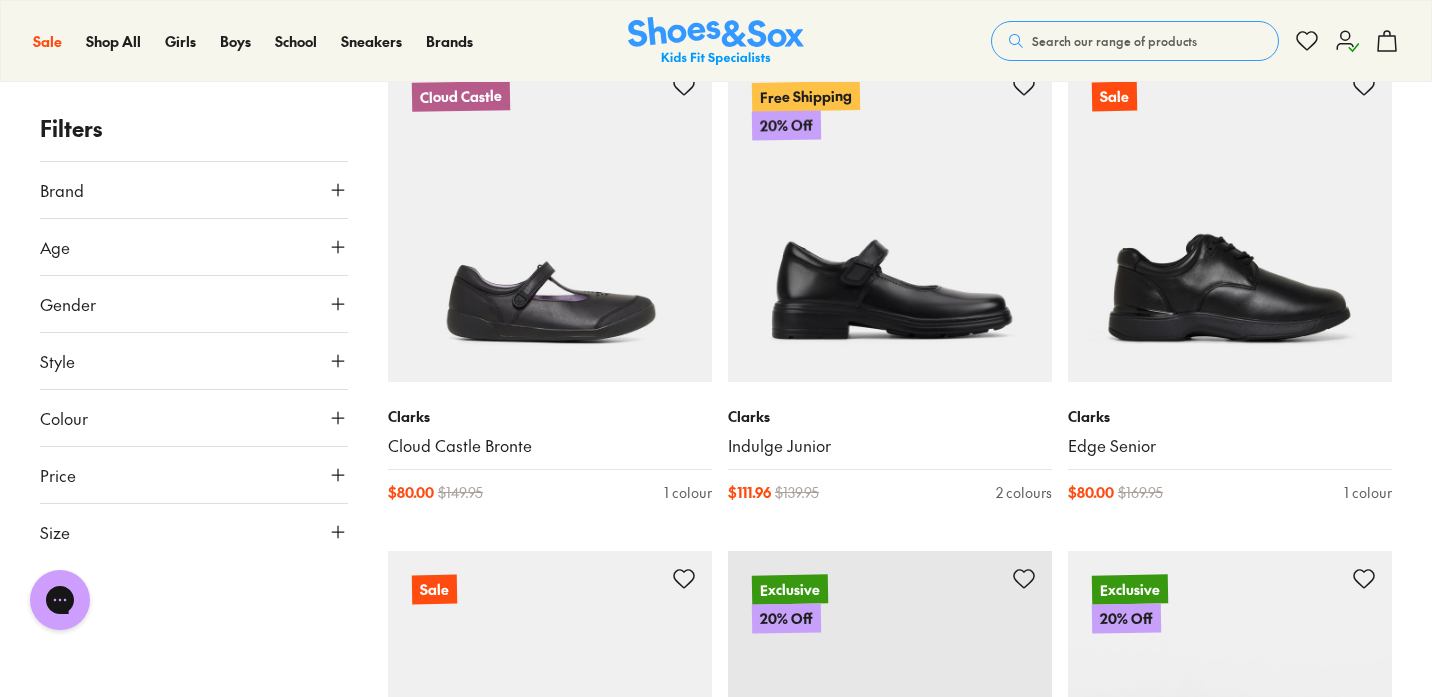 click 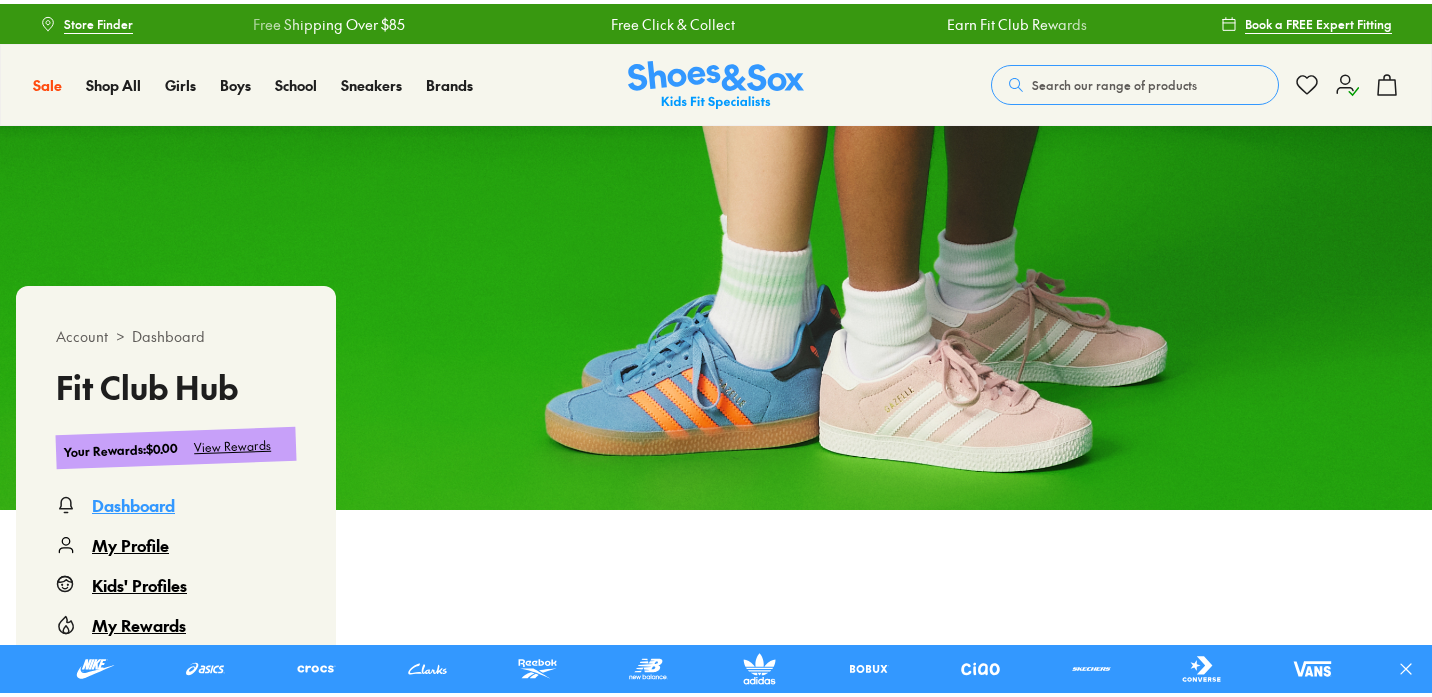 scroll, scrollTop: 298, scrollLeft: 0, axis: vertical 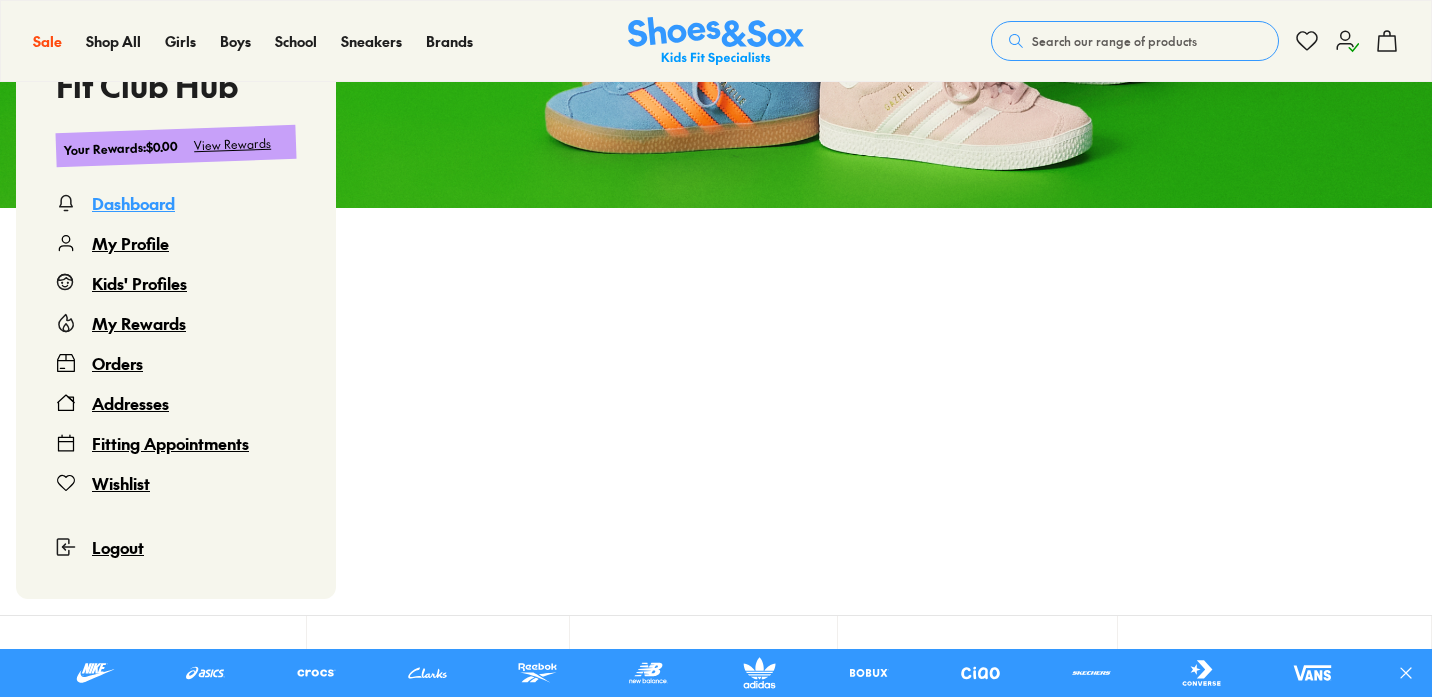 click on "Kids' Profiles" at bounding box center [139, 283] 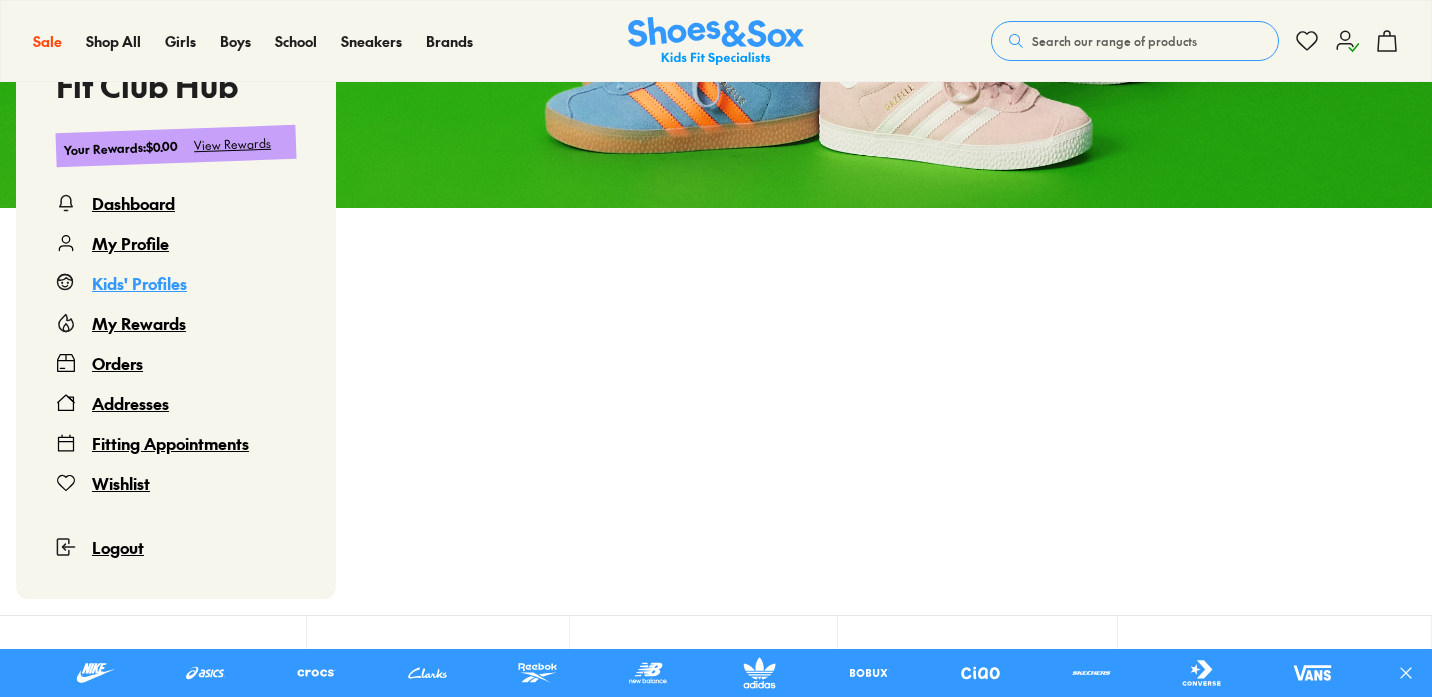 scroll, scrollTop: 122, scrollLeft: 0, axis: vertical 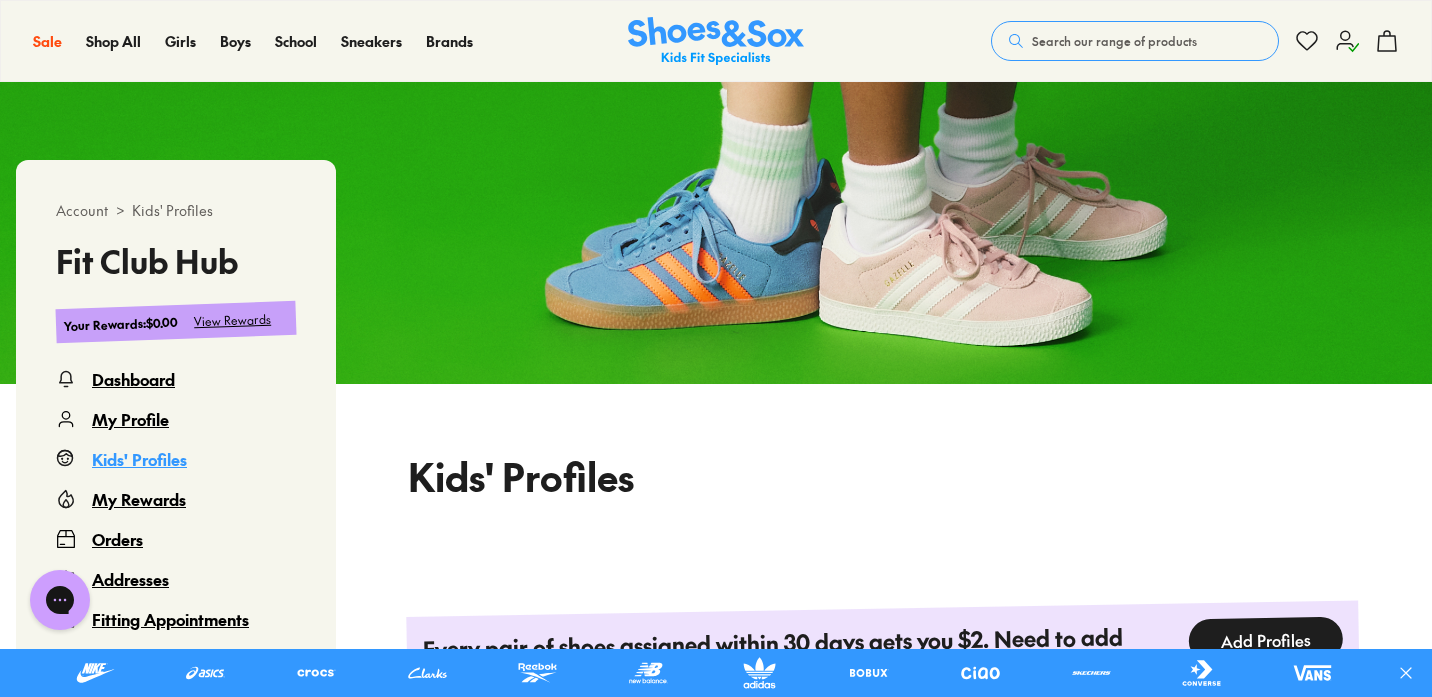 click on "Kids' Profiles" at bounding box center (139, 459) 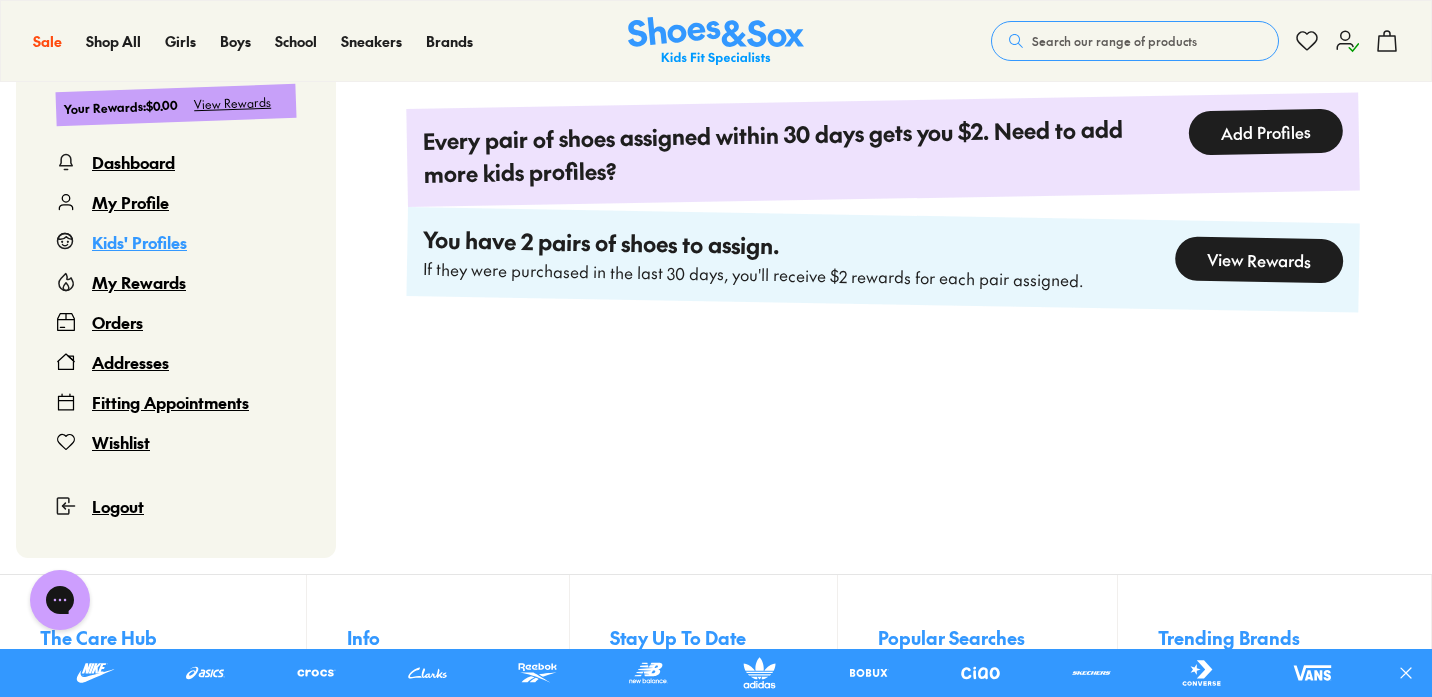 scroll, scrollTop: 632, scrollLeft: 0, axis: vertical 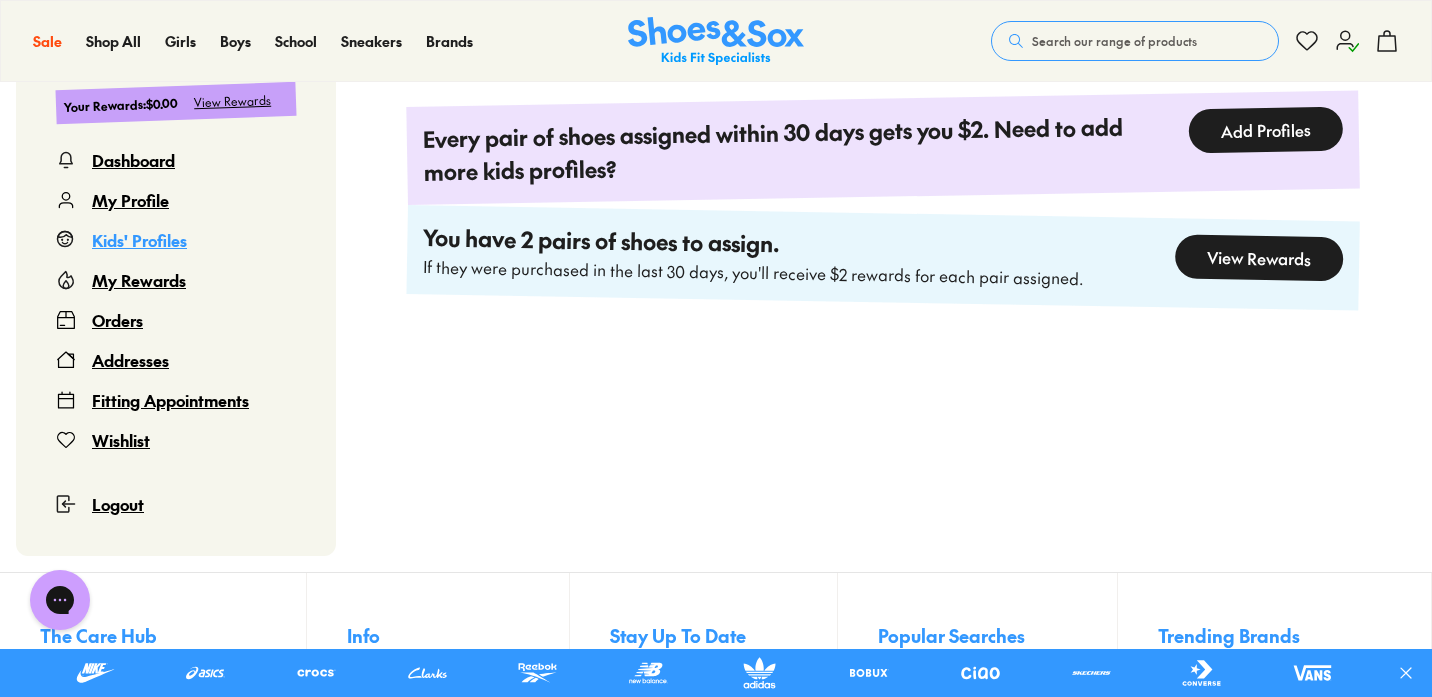 click on "Orders" at bounding box center [117, 320] 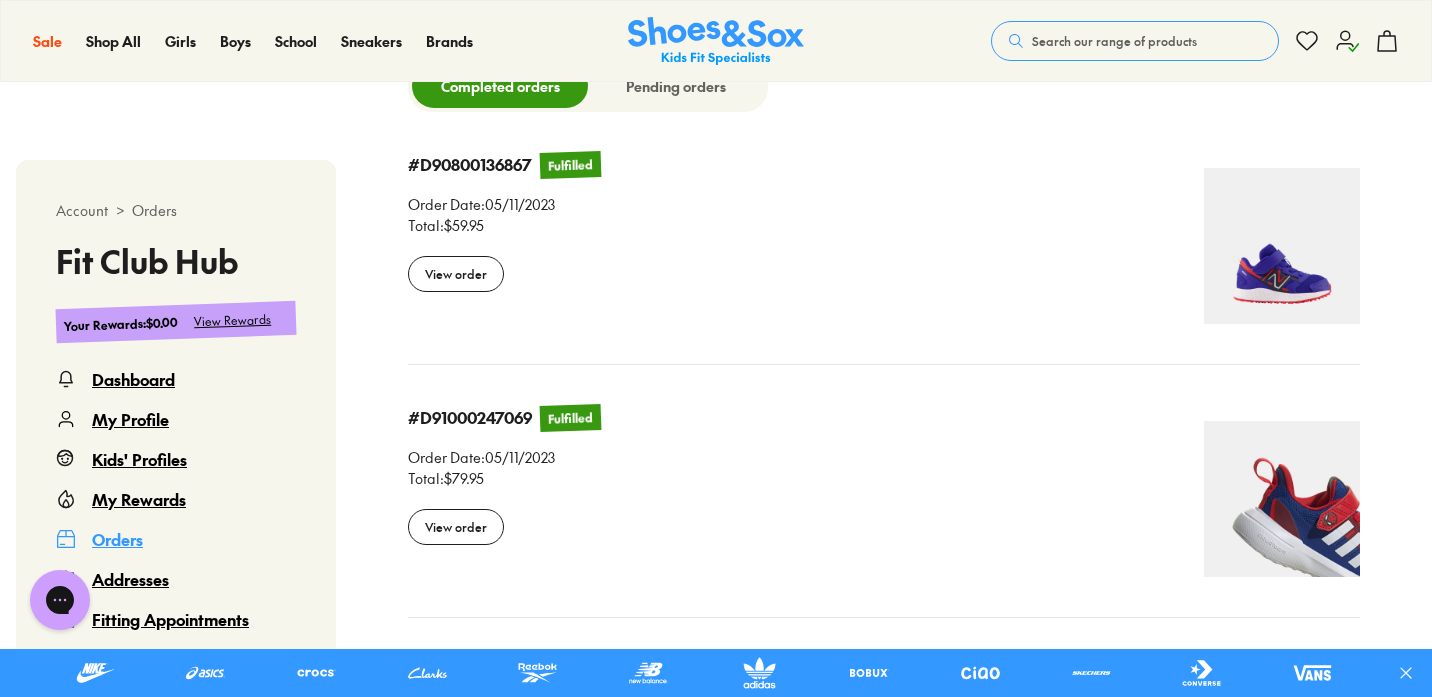 select 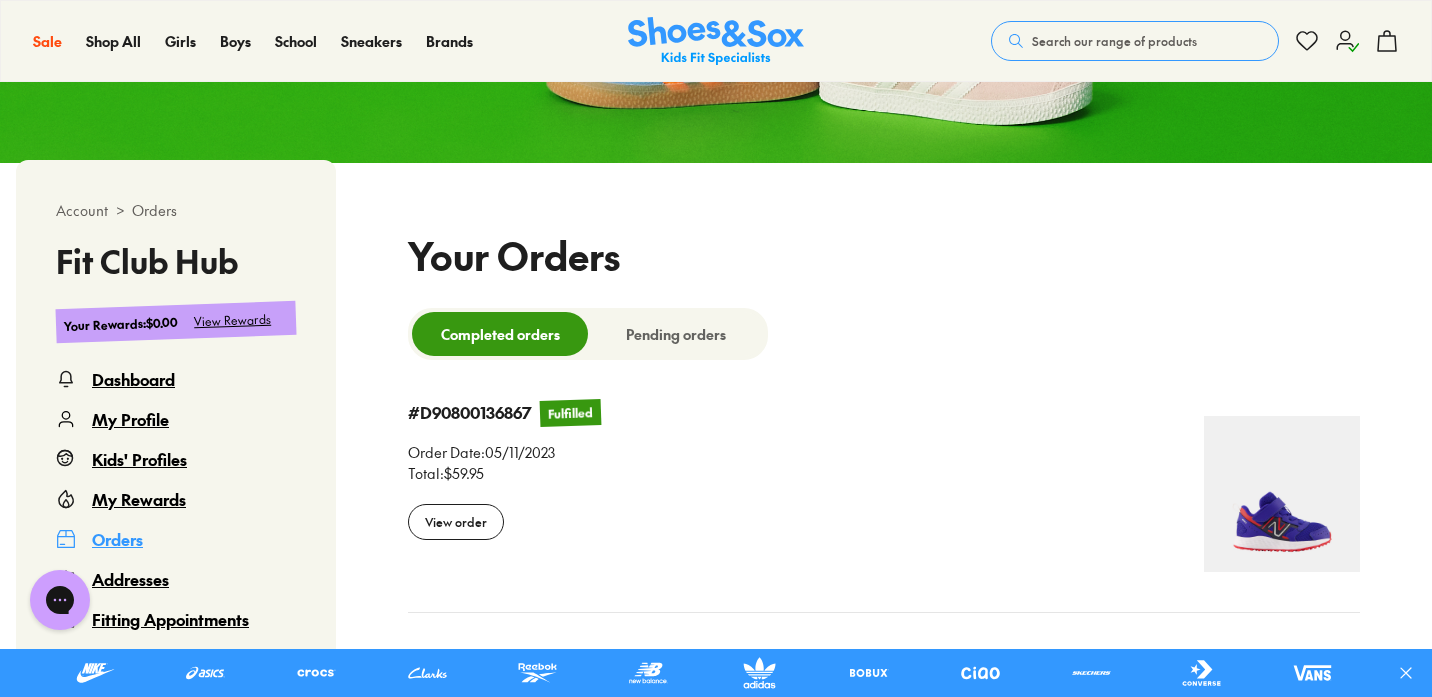 scroll, scrollTop: 0, scrollLeft: 0, axis: both 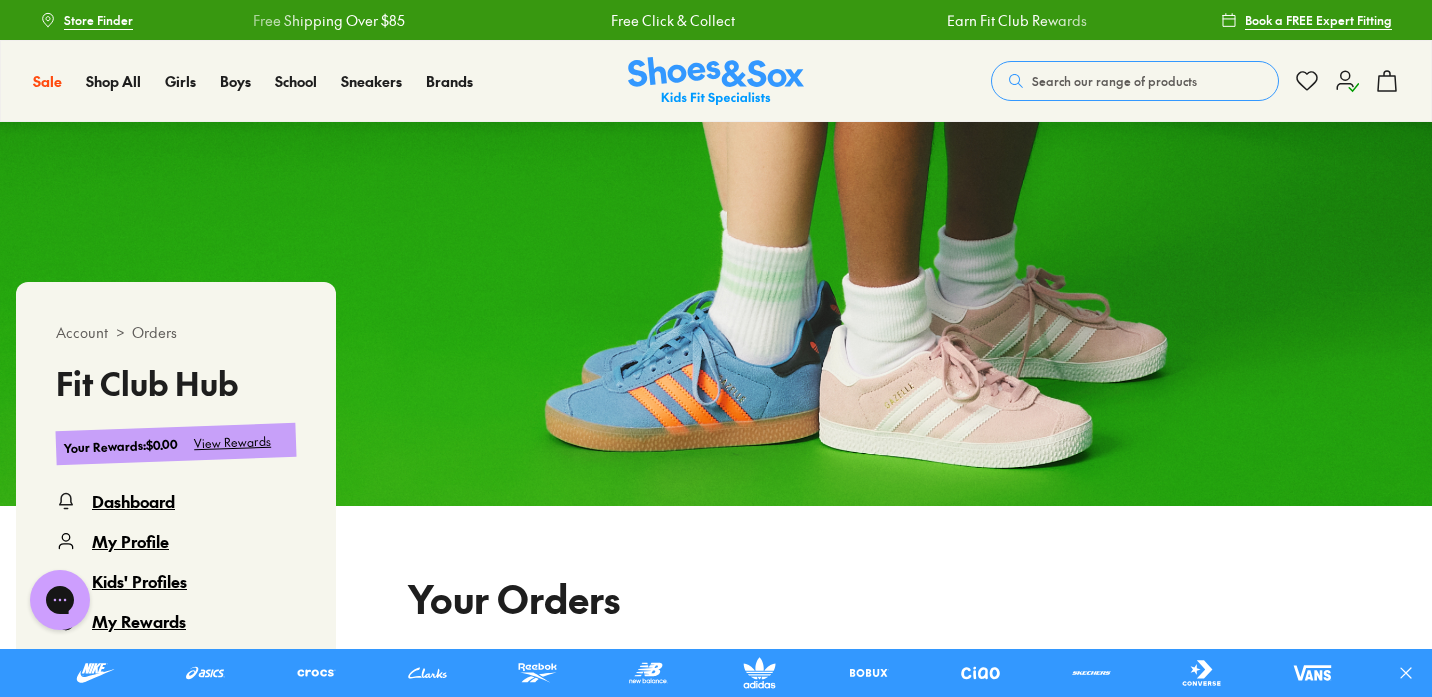 click 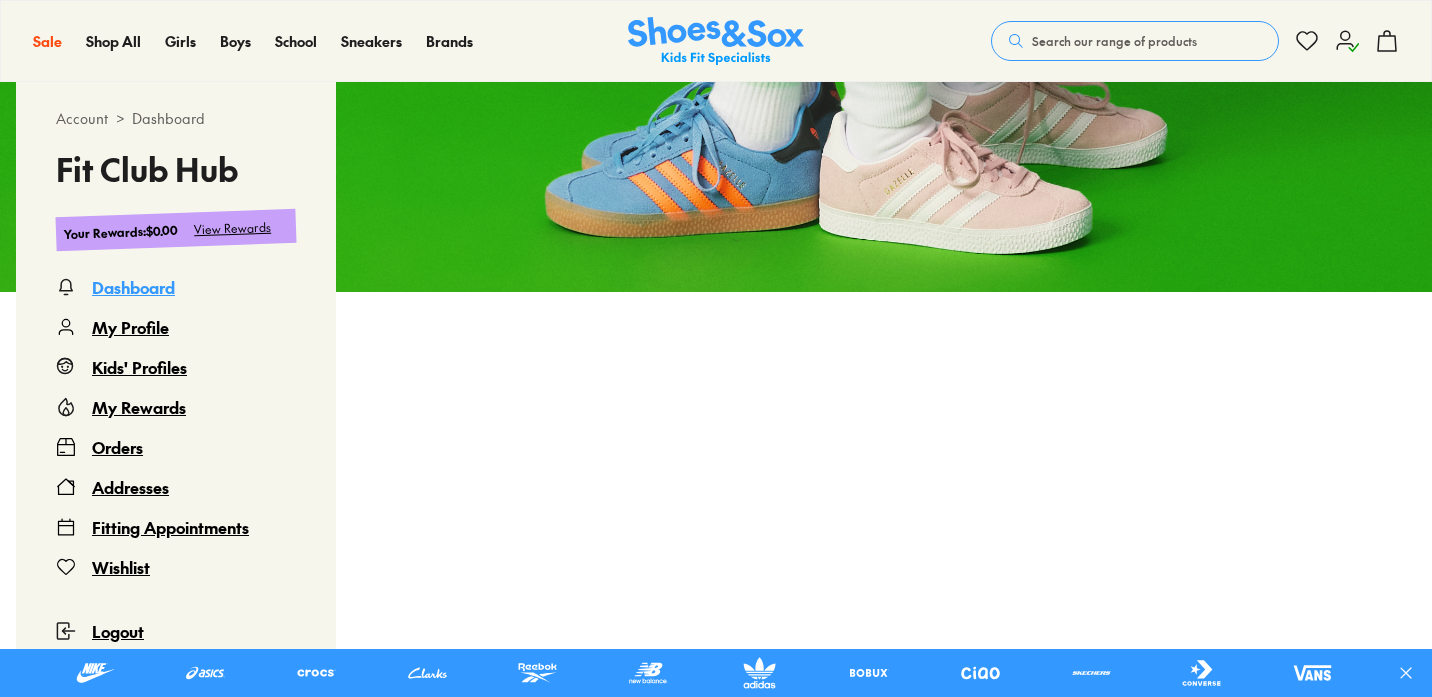 scroll, scrollTop: 214, scrollLeft: 0, axis: vertical 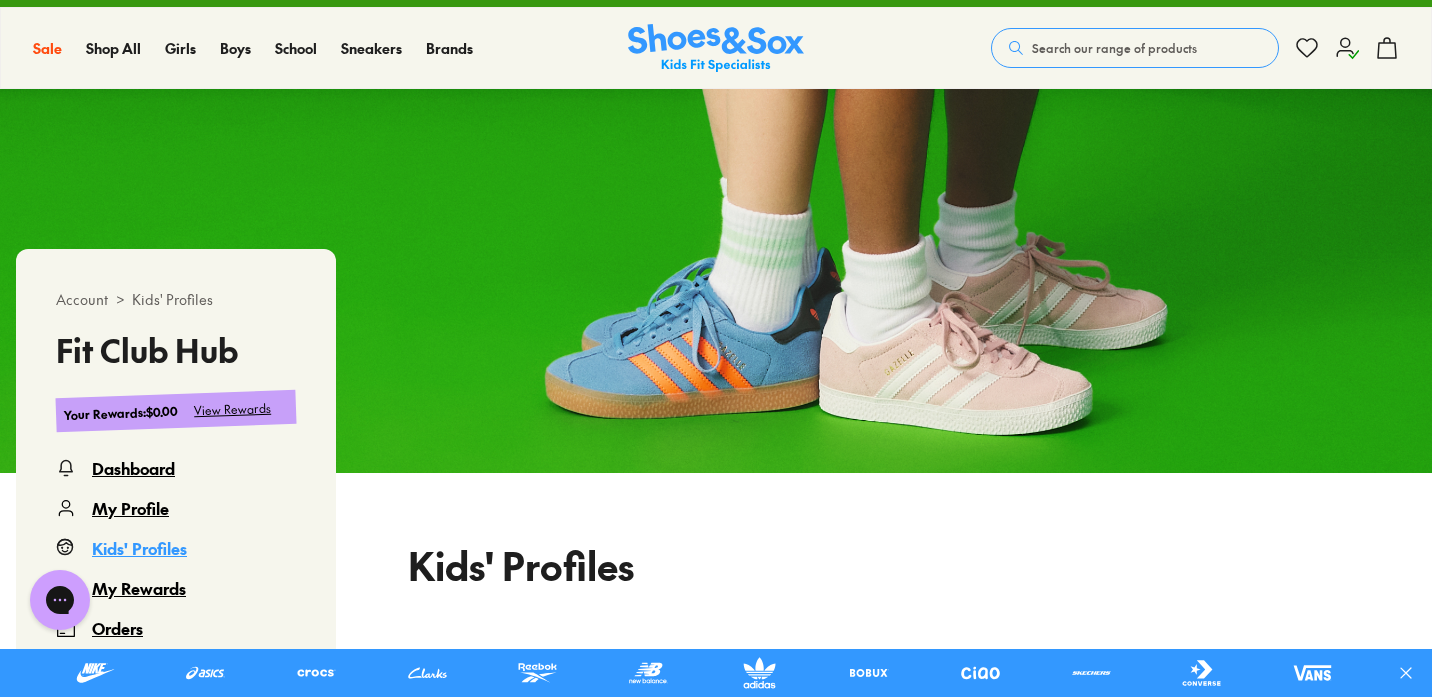 click 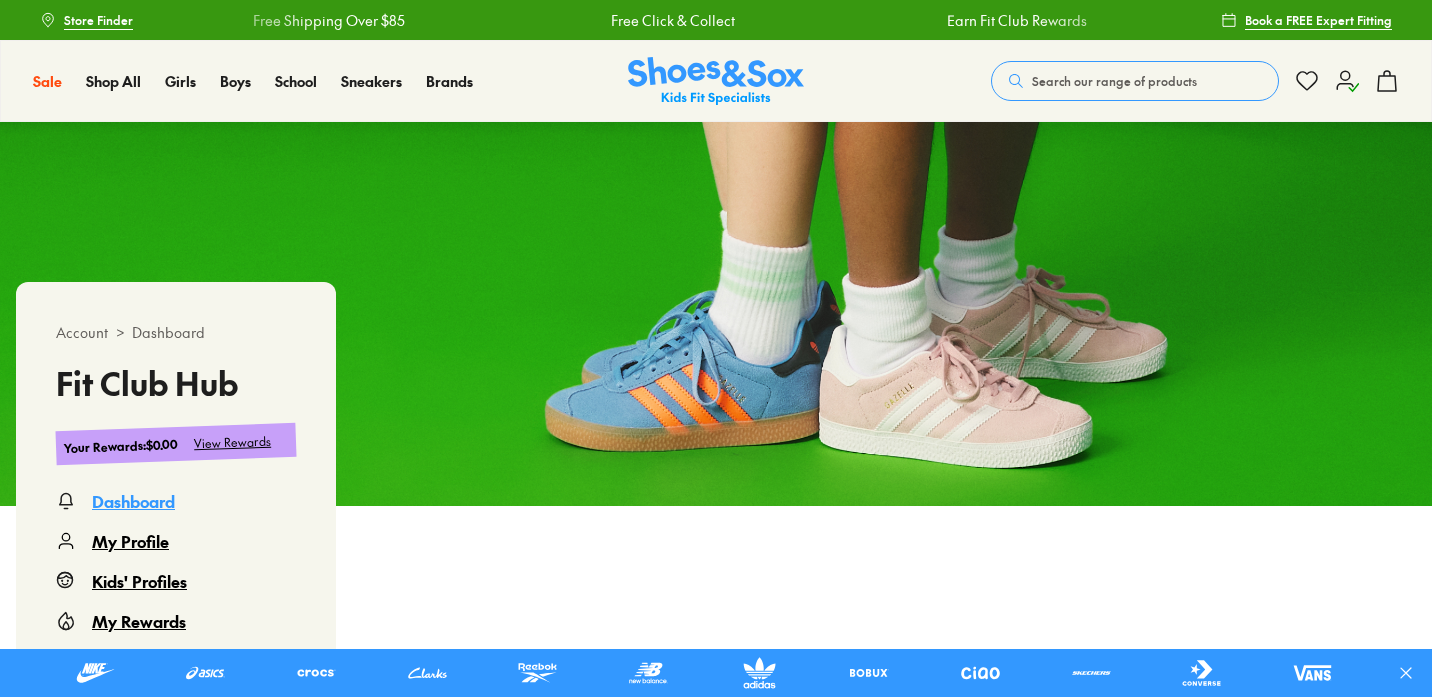 scroll, scrollTop: 0, scrollLeft: 0, axis: both 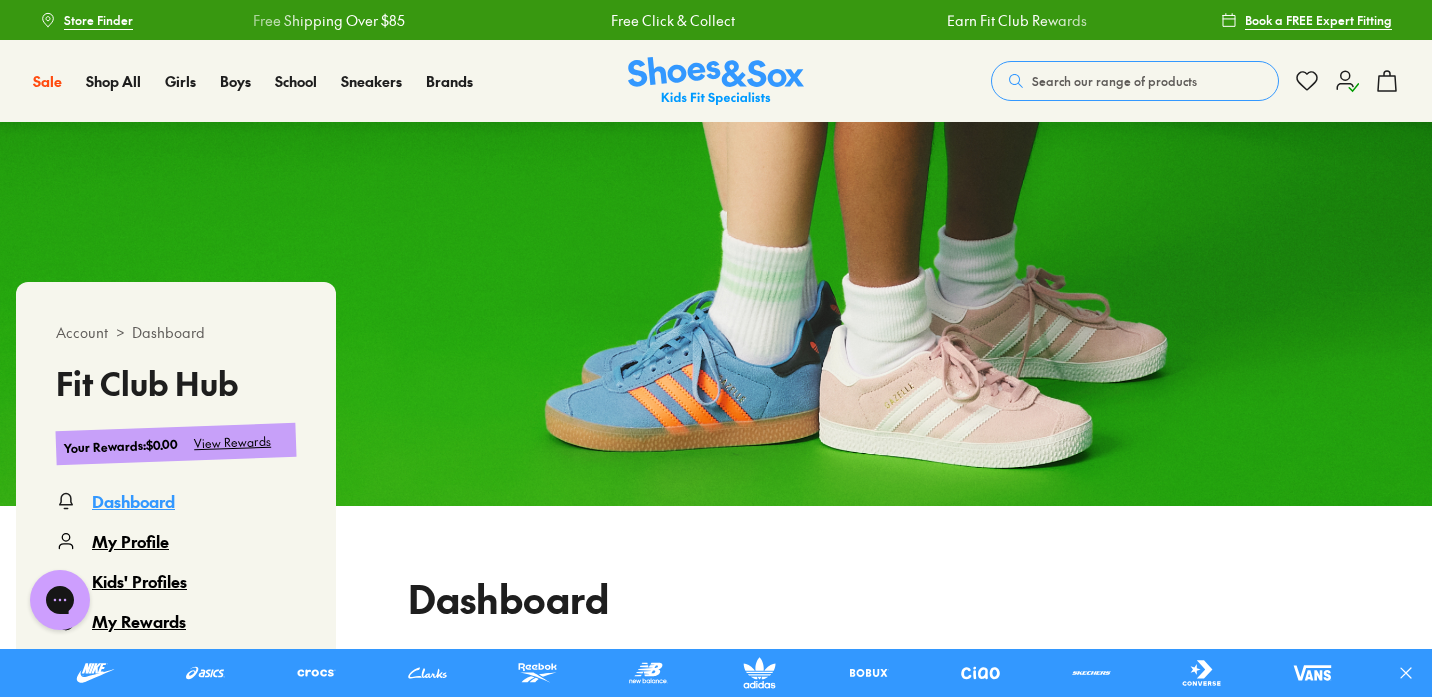 click on "Search our range of products" at bounding box center (1135, 81) 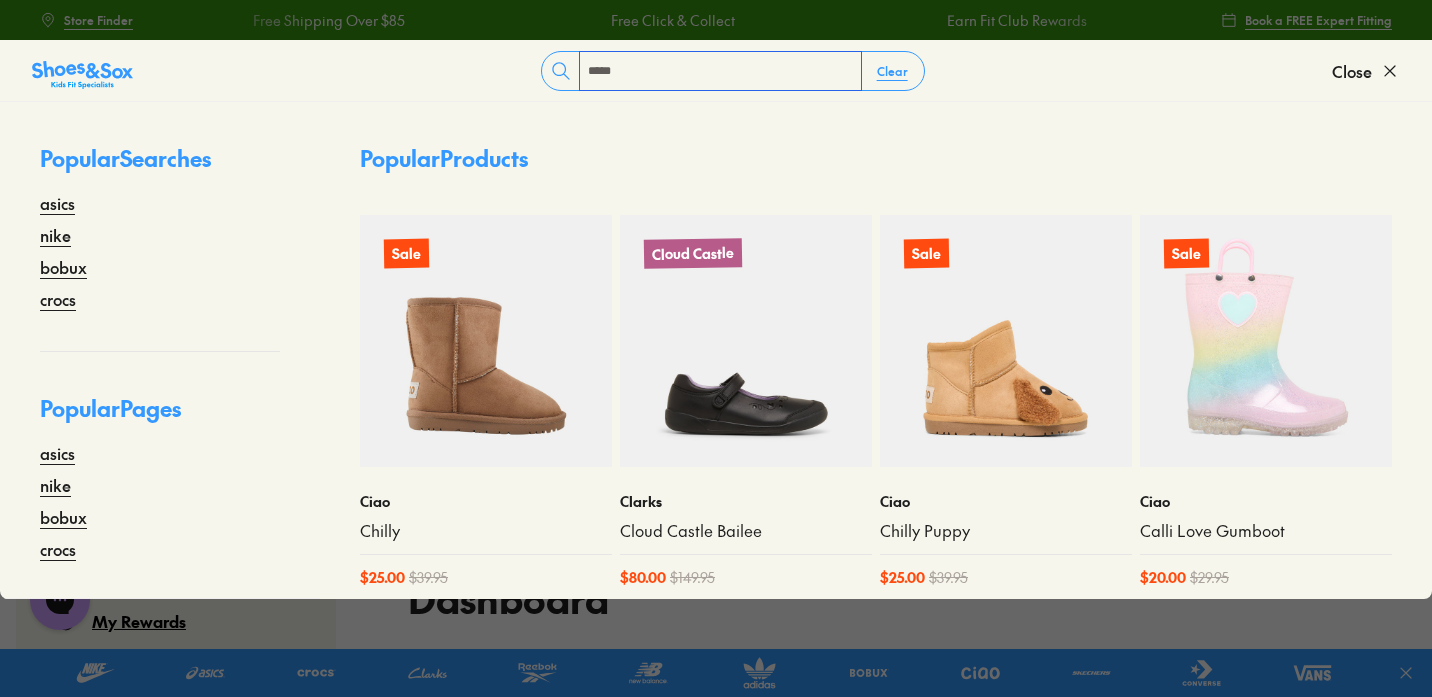 type on "*****" 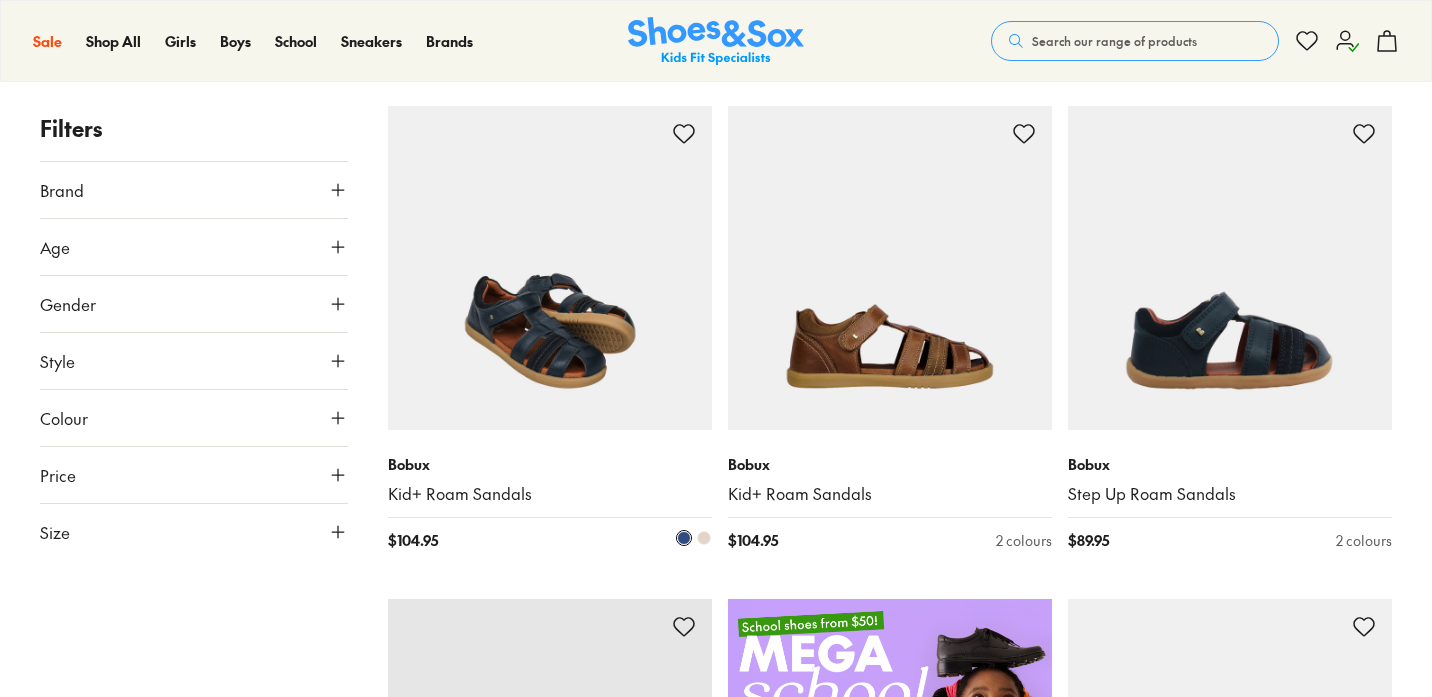 scroll, scrollTop: 501, scrollLeft: 0, axis: vertical 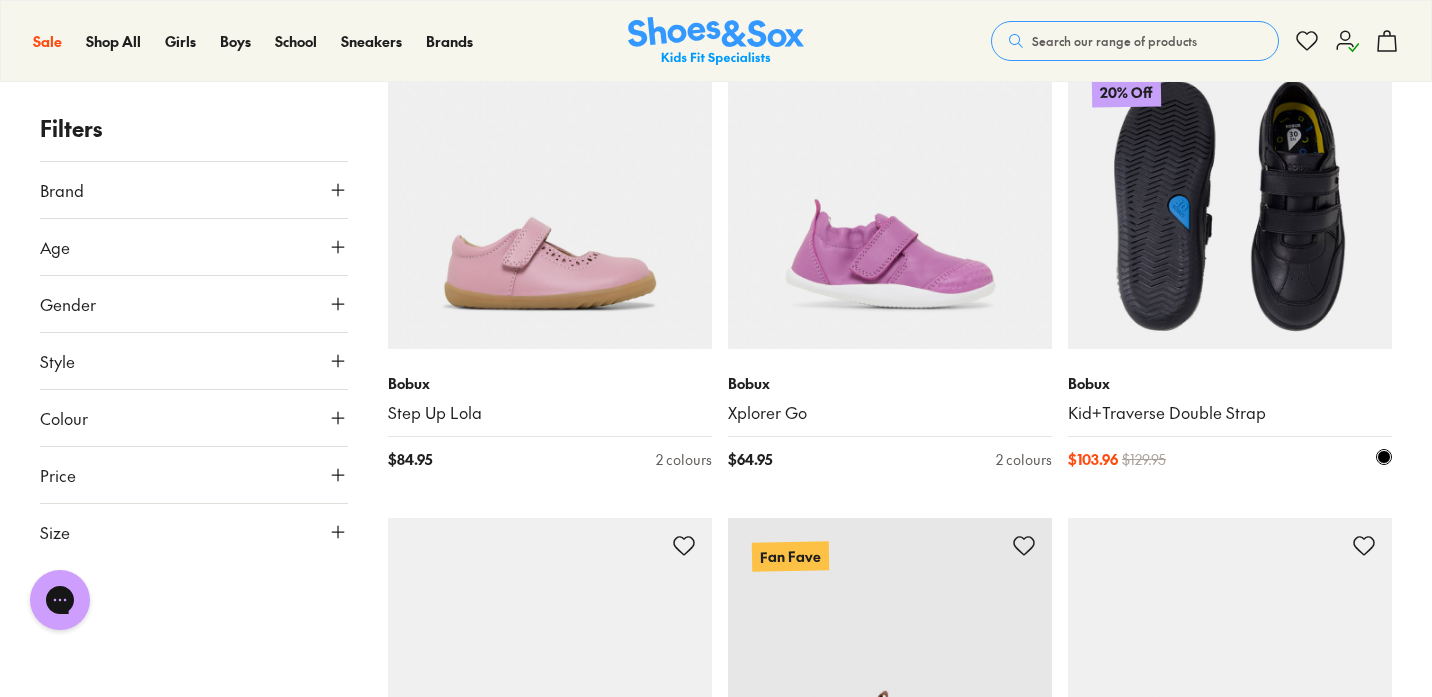 click at bounding box center [1230, 187] 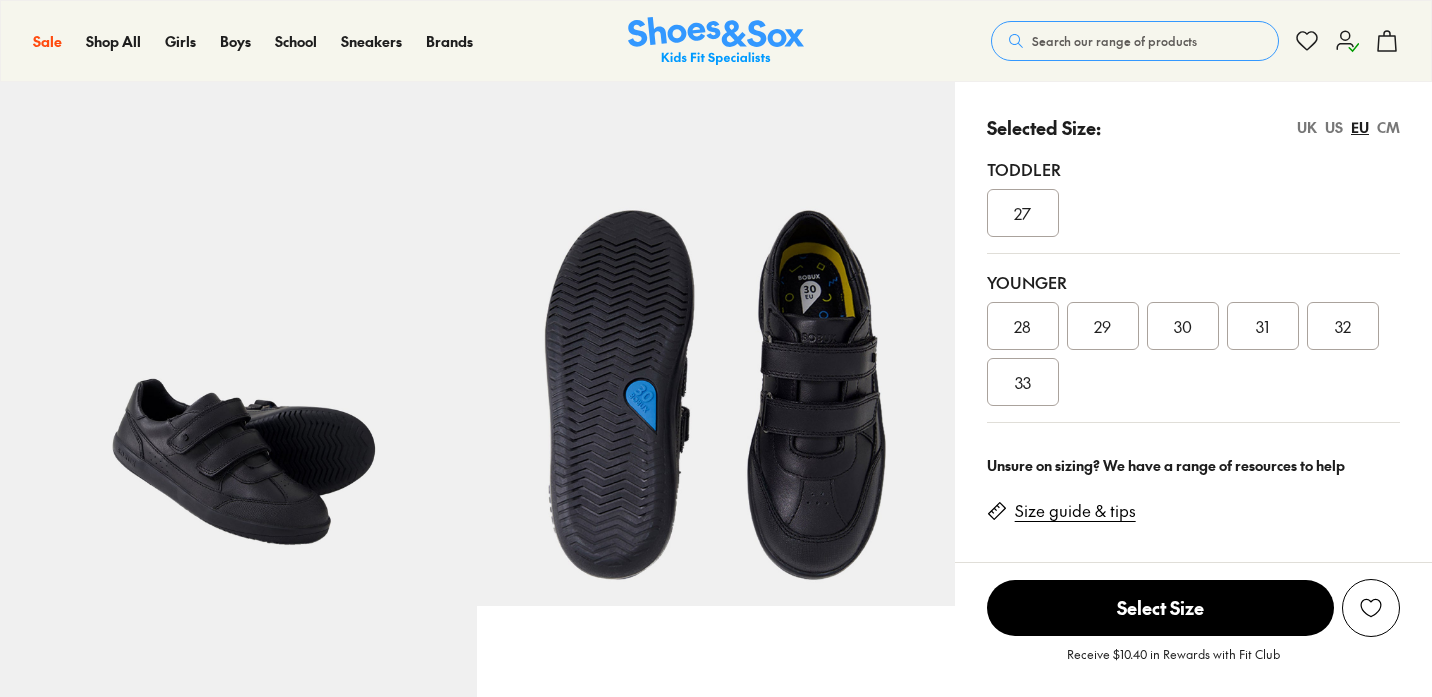scroll, scrollTop: 494, scrollLeft: 0, axis: vertical 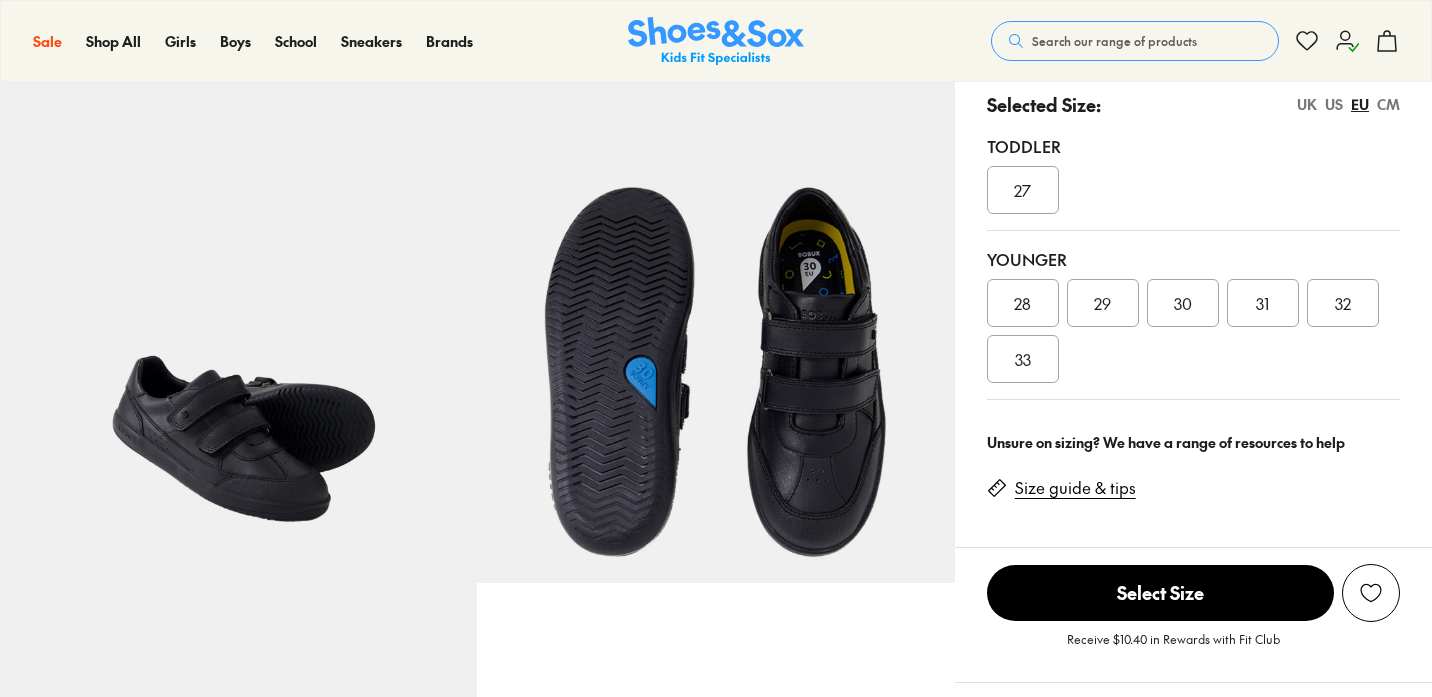 select on "*" 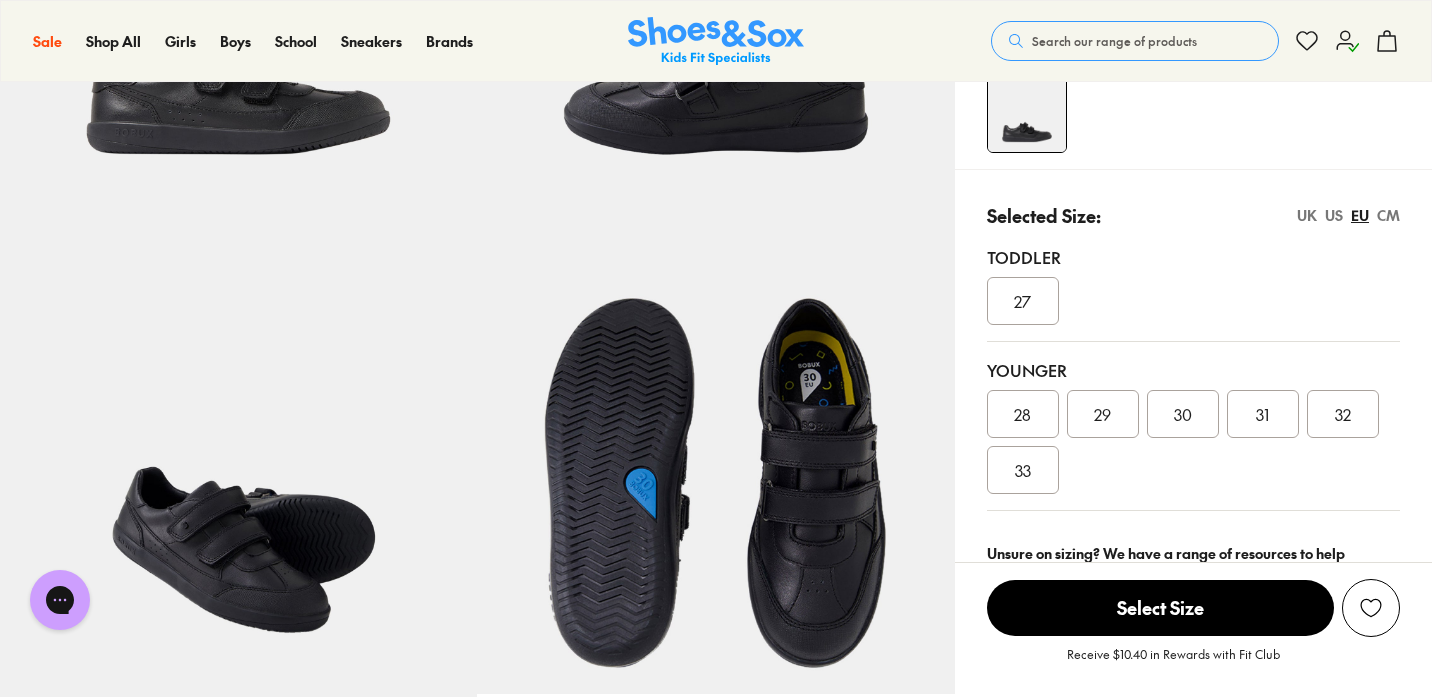 scroll, scrollTop: 0, scrollLeft: 0, axis: both 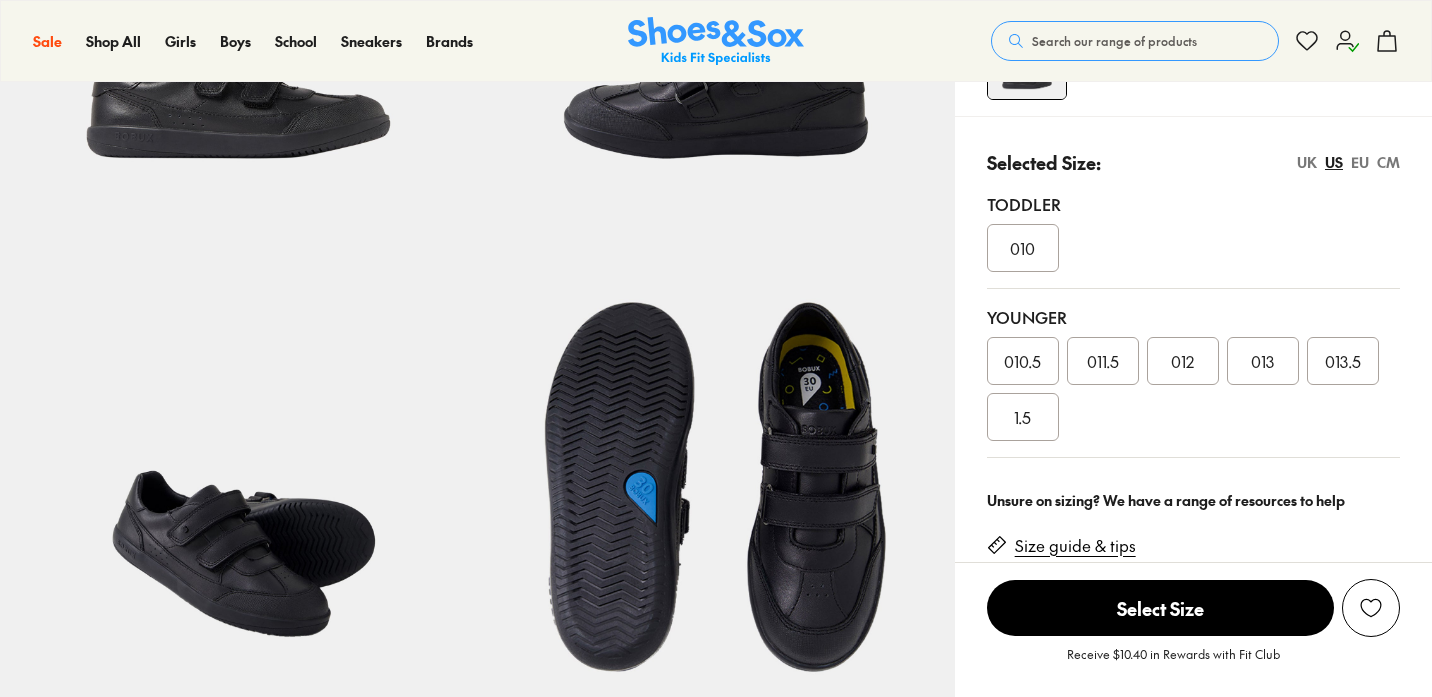 select on "*" 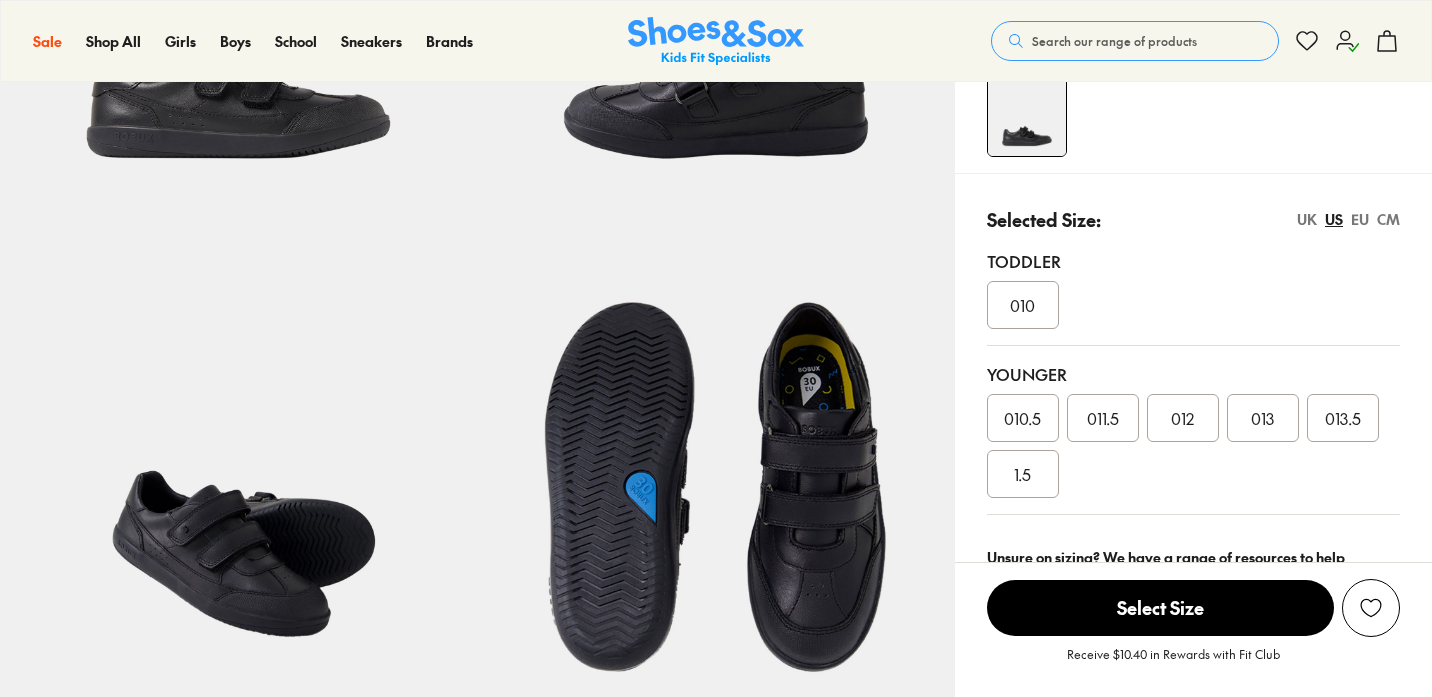 scroll, scrollTop: 0, scrollLeft: 0, axis: both 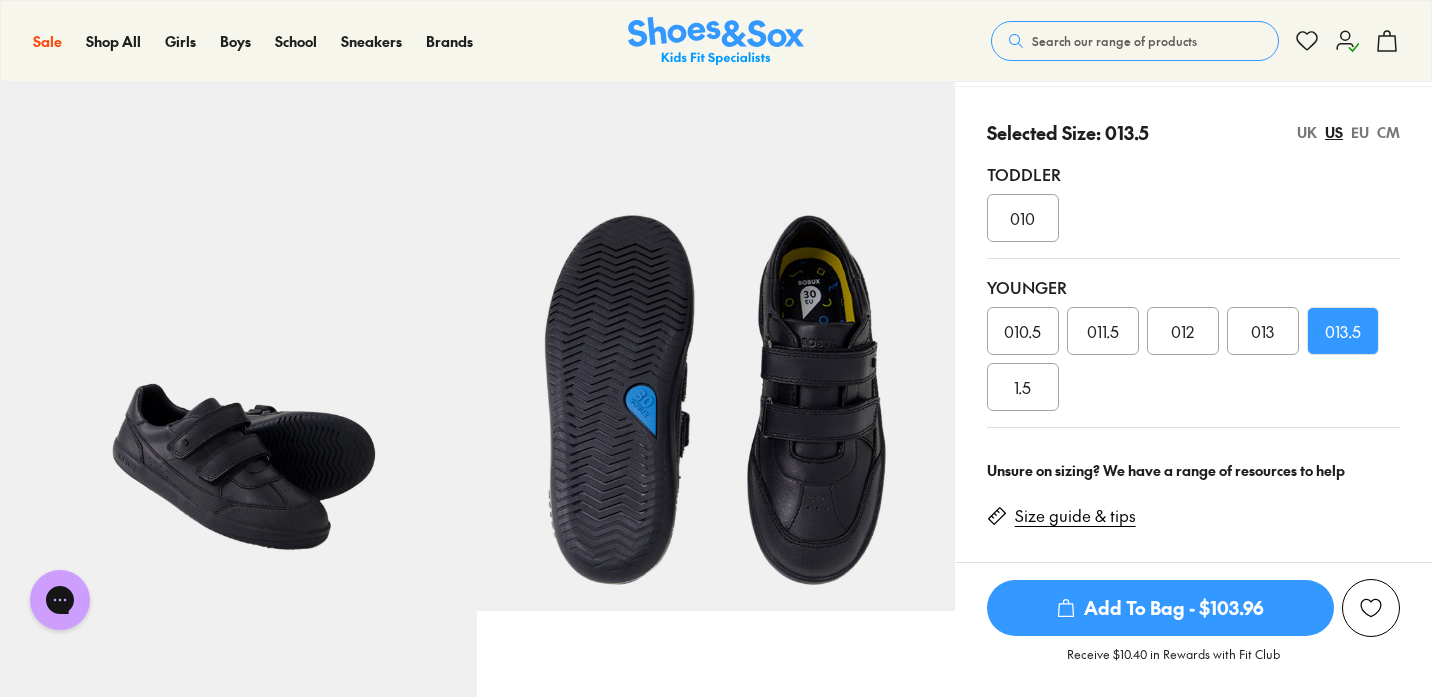 click on "013" at bounding box center (1263, 331) 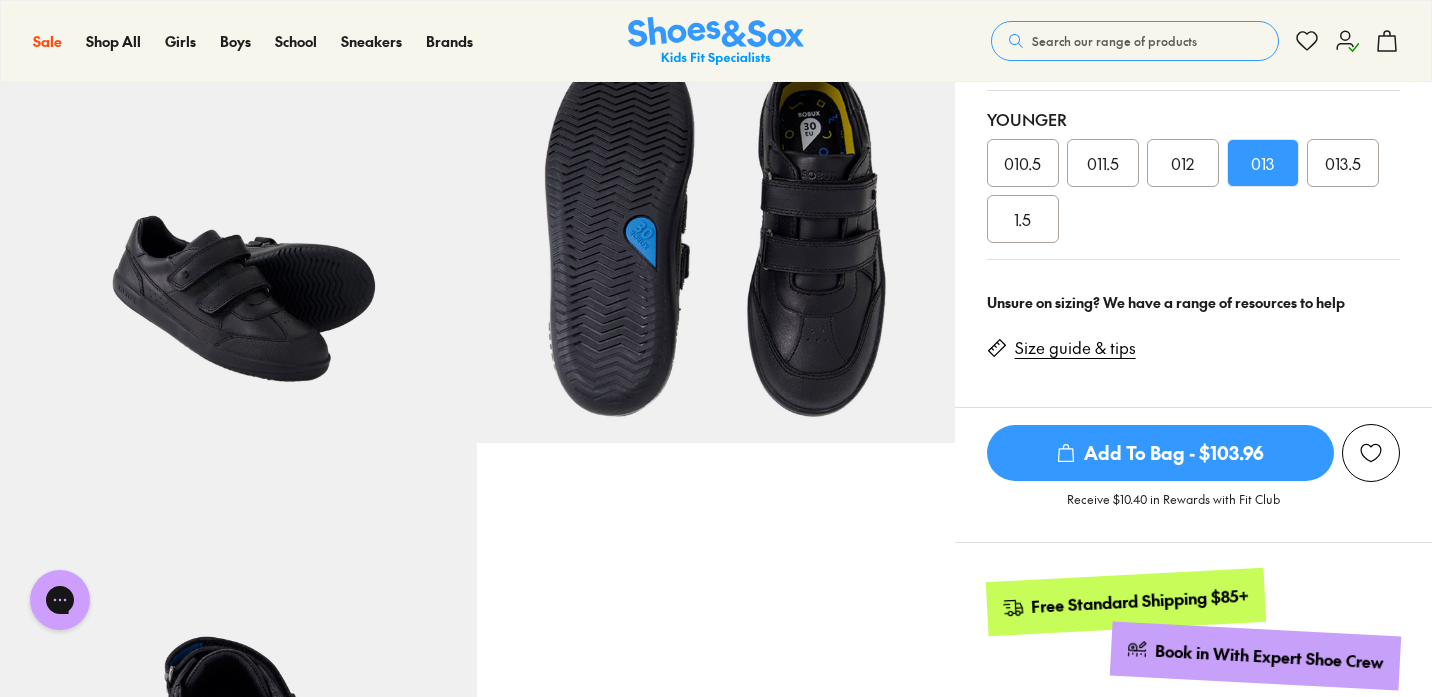 scroll, scrollTop: 629, scrollLeft: 0, axis: vertical 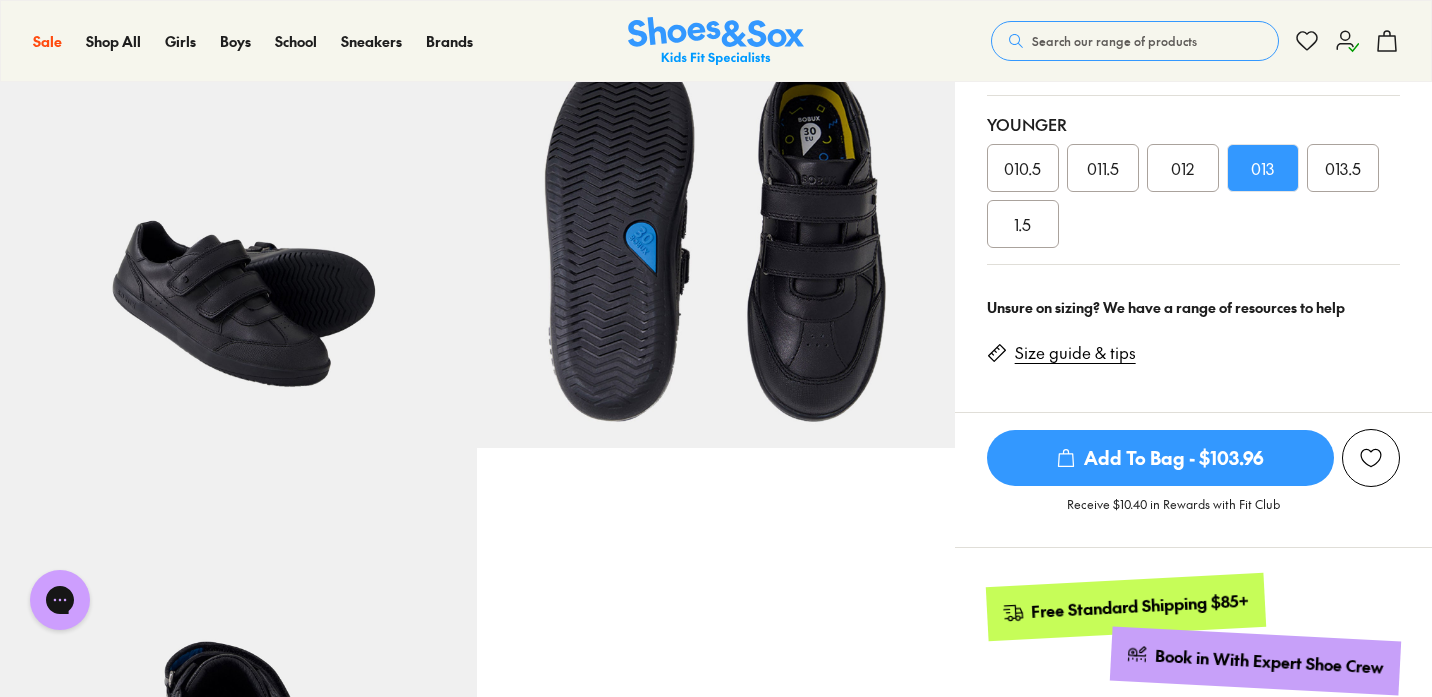click on "Size guide & tips" at bounding box center (1075, 353) 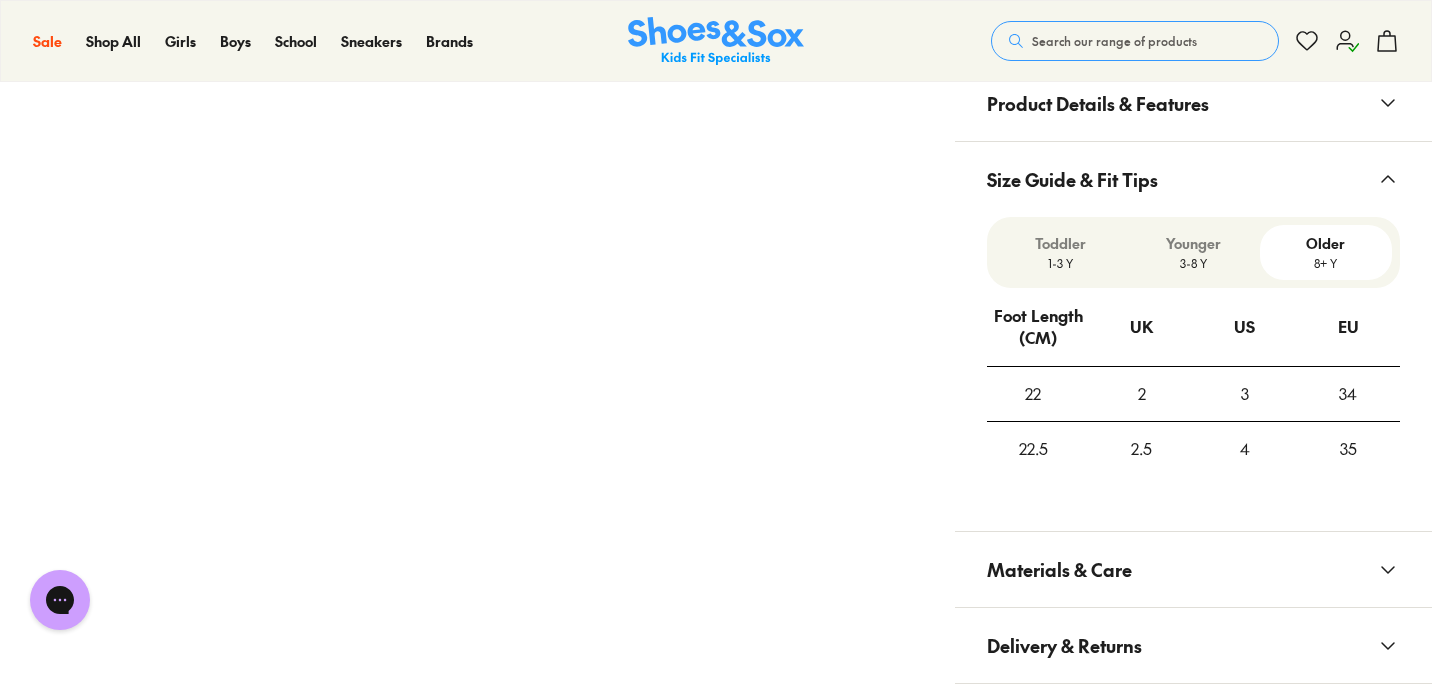 scroll, scrollTop: 1714, scrollLeft: 0, axis: vertical 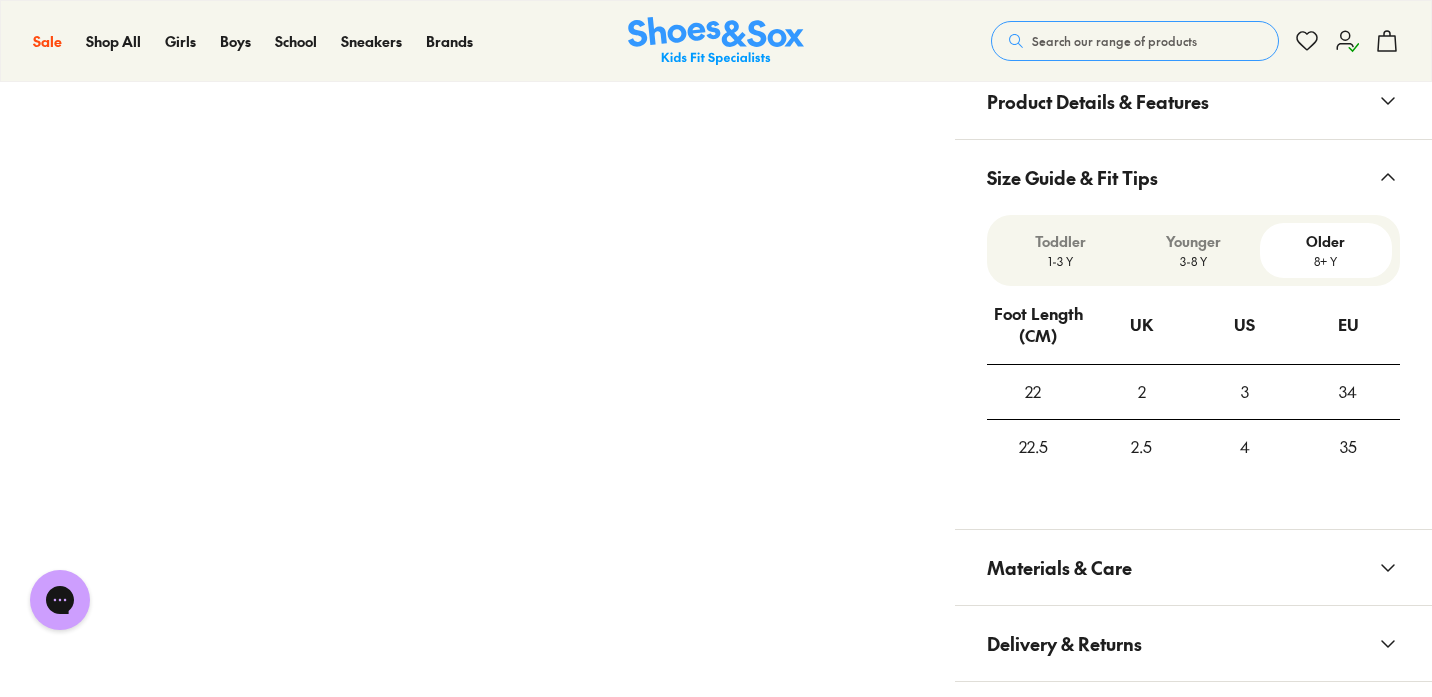 click on "Younger" at bounding box center [1193, 241] 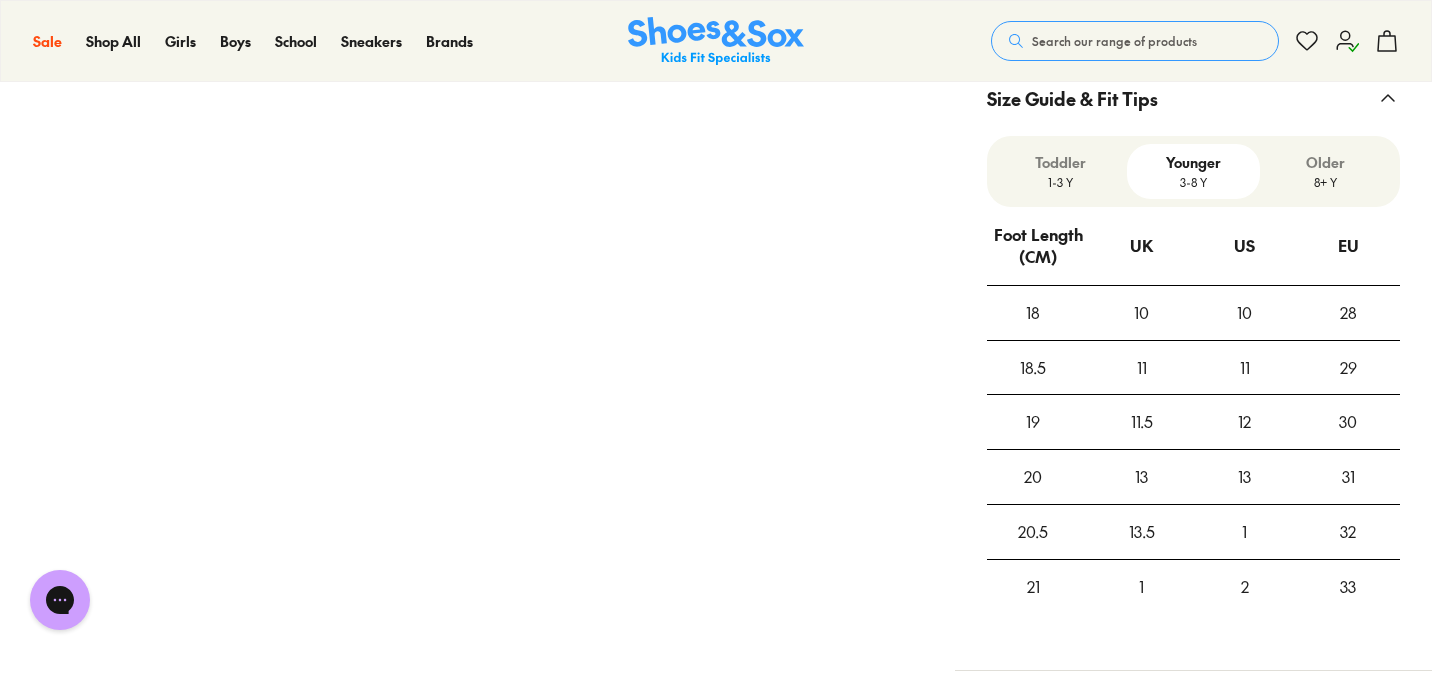 scroll, scrollTop: 1788, scrollLeft: 0, axis: vertical 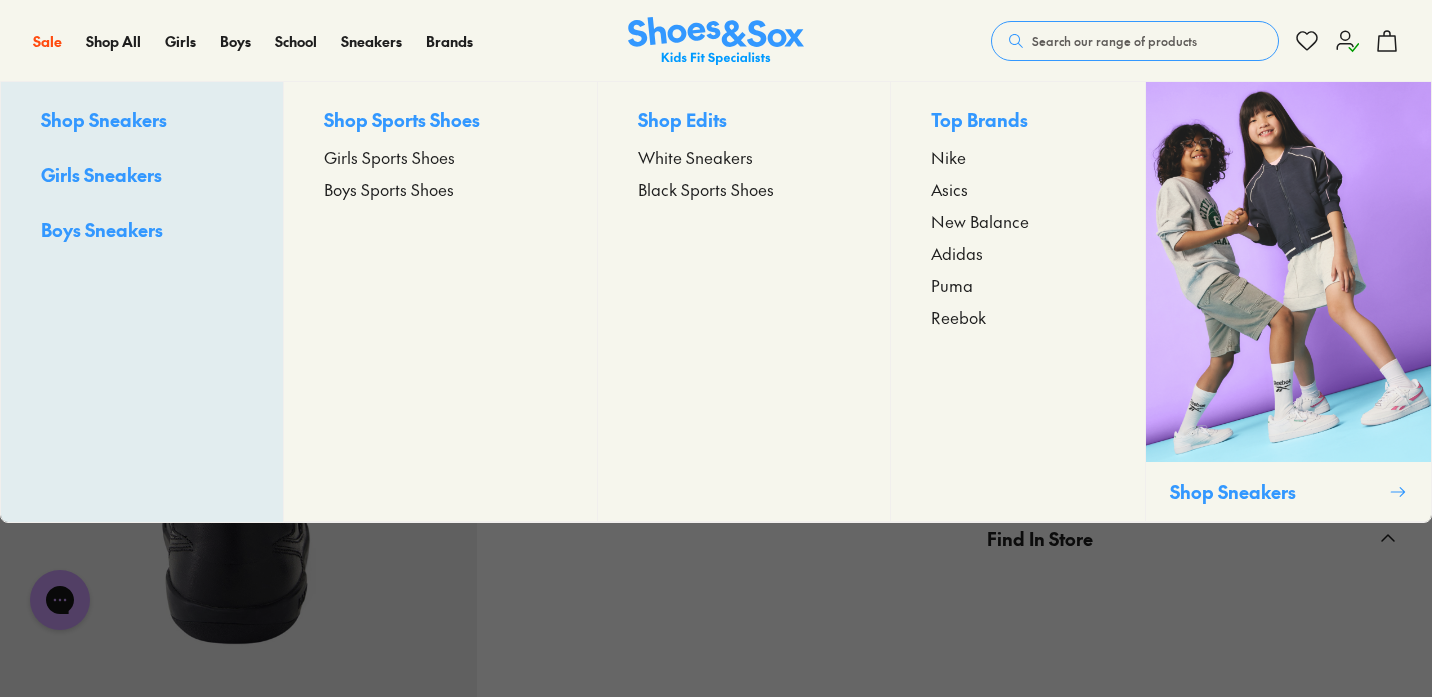 click on "Boys Sports Shoes" at bounding box center [389, 189] 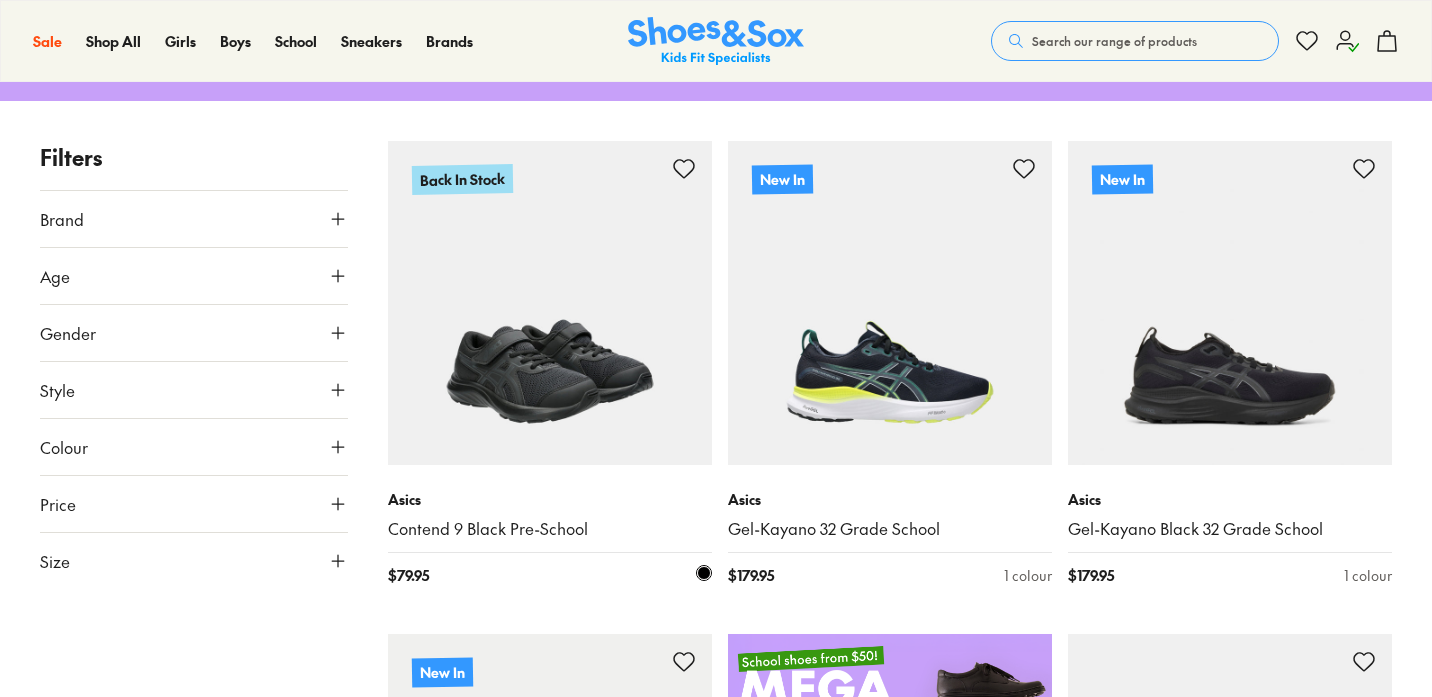 scroll, scrollTop: 263, scrollLeft: 0, axis: vertical 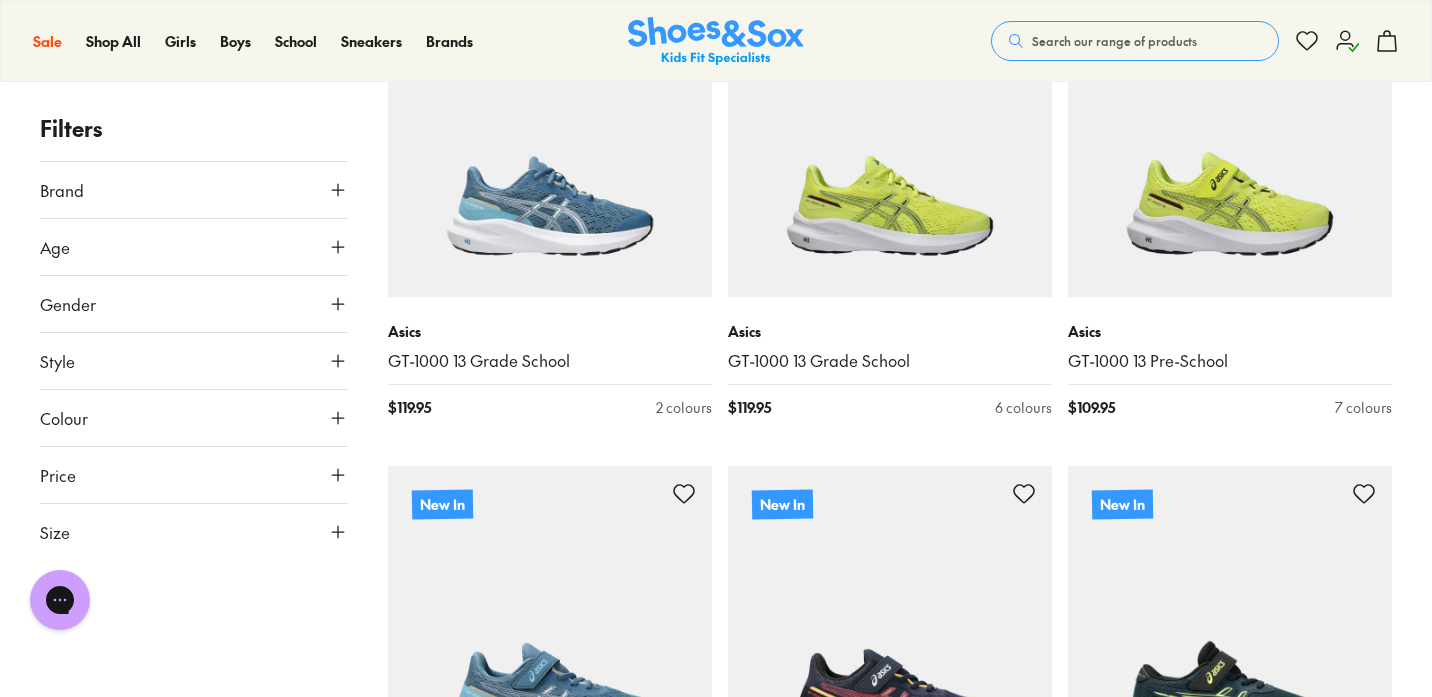 click on "Colour" at bounding box center [194, 418] 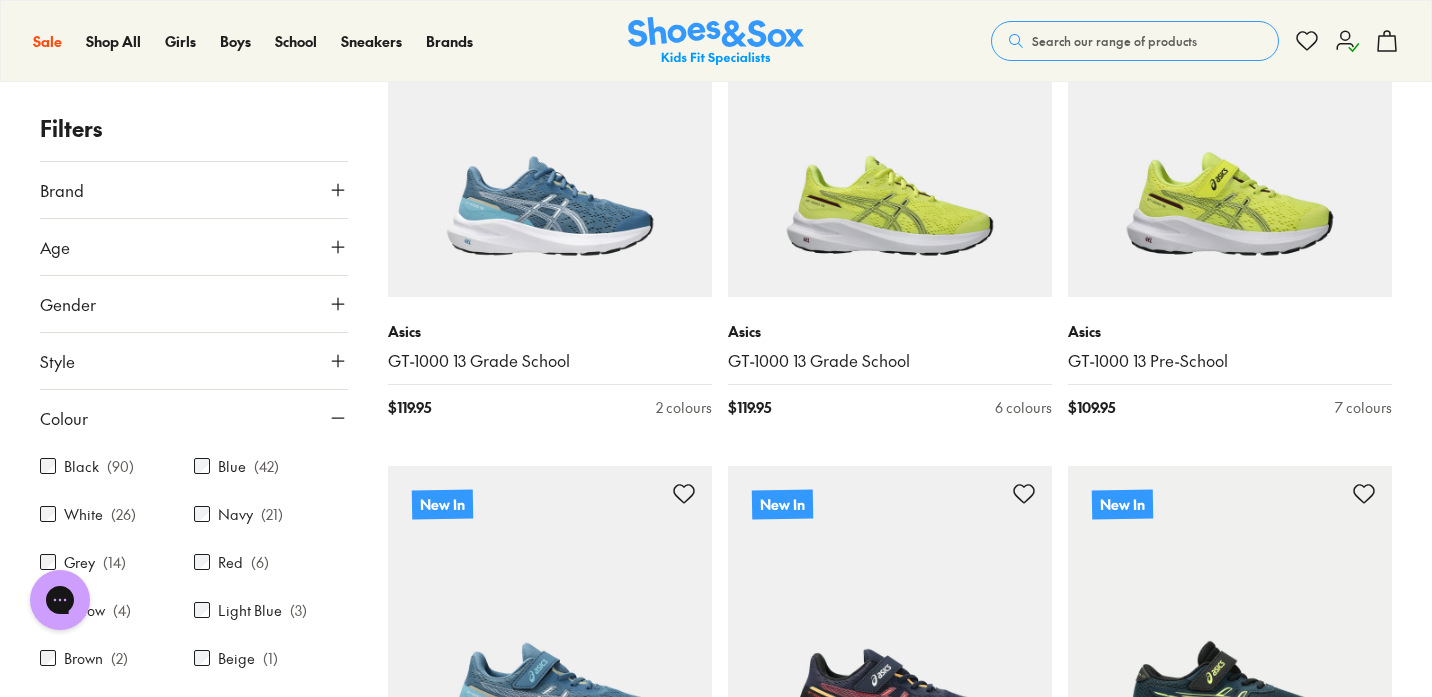scroll, scrollTop: 207, scrollLeft: 0, axis: vertical 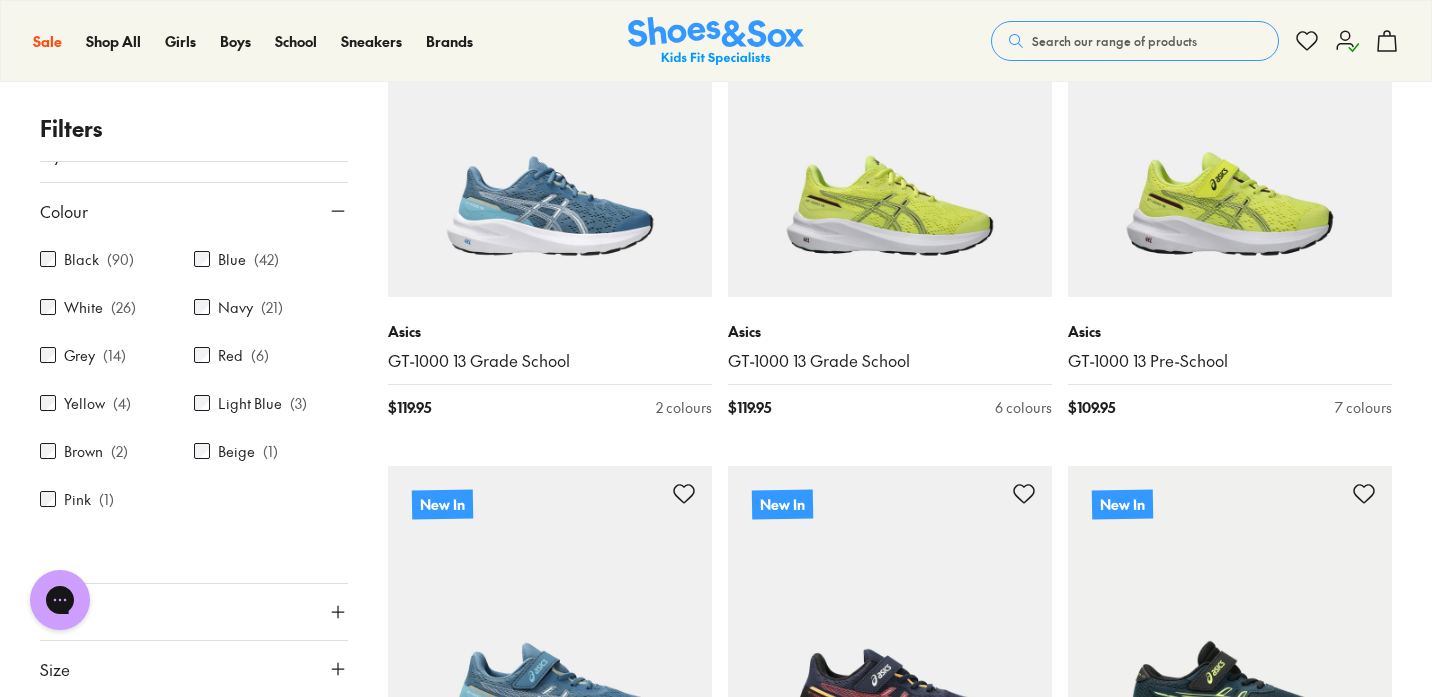 click on "Black" at bounding box center (81, 259) 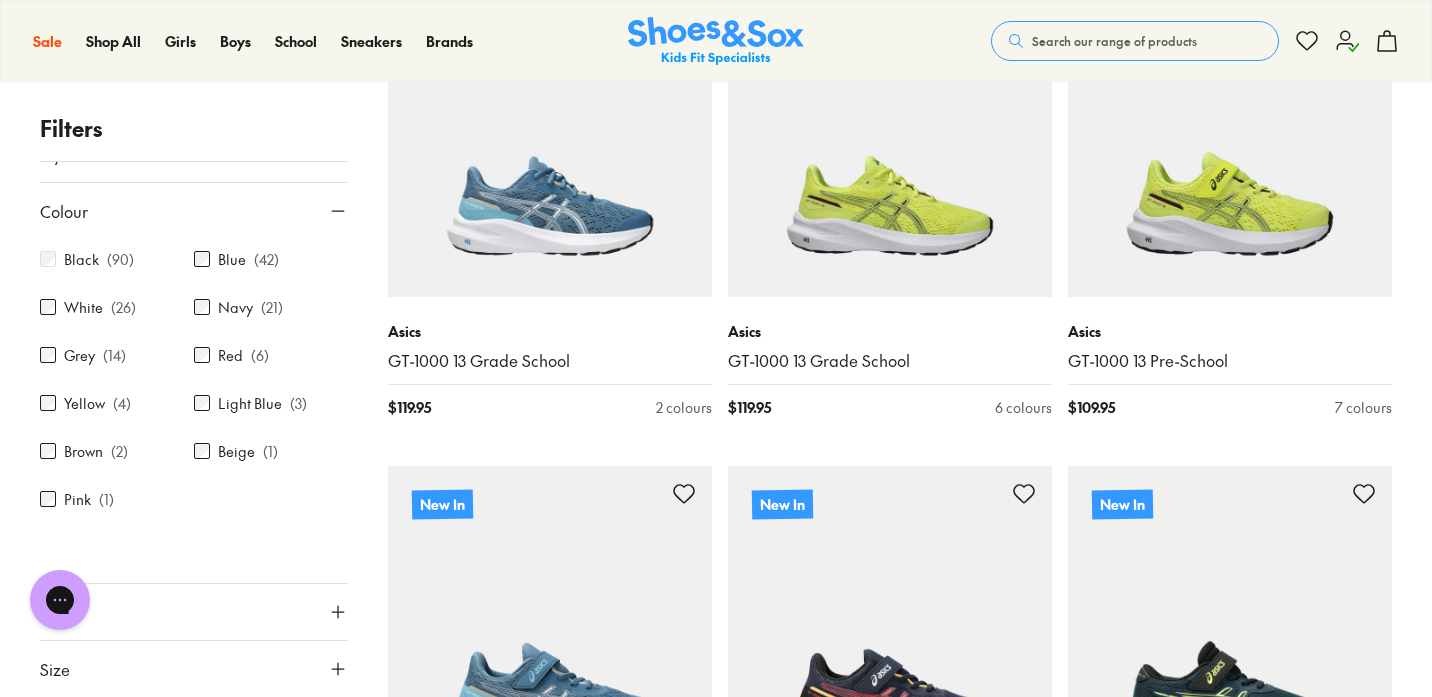 scroll, scrollTop: 30, scrollLeft: 0, axis: vertical 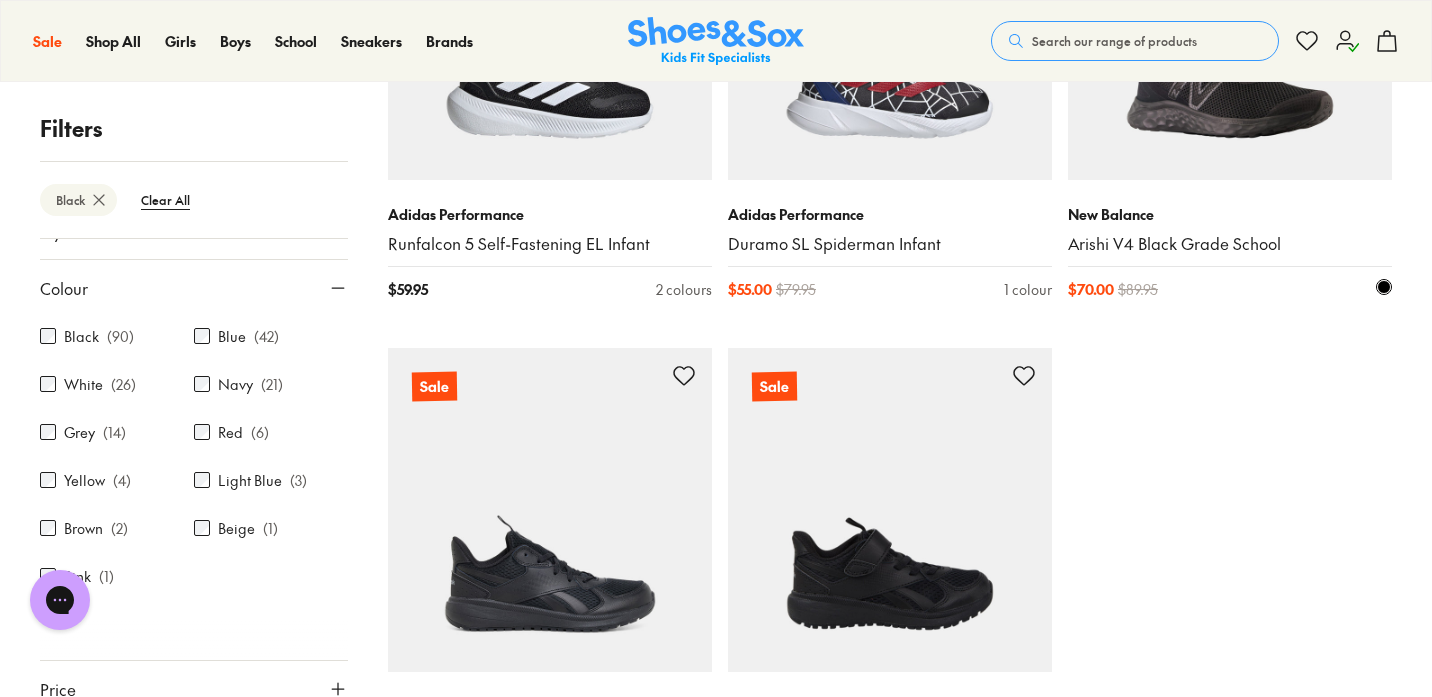 click at bounding box center [1230, 18] 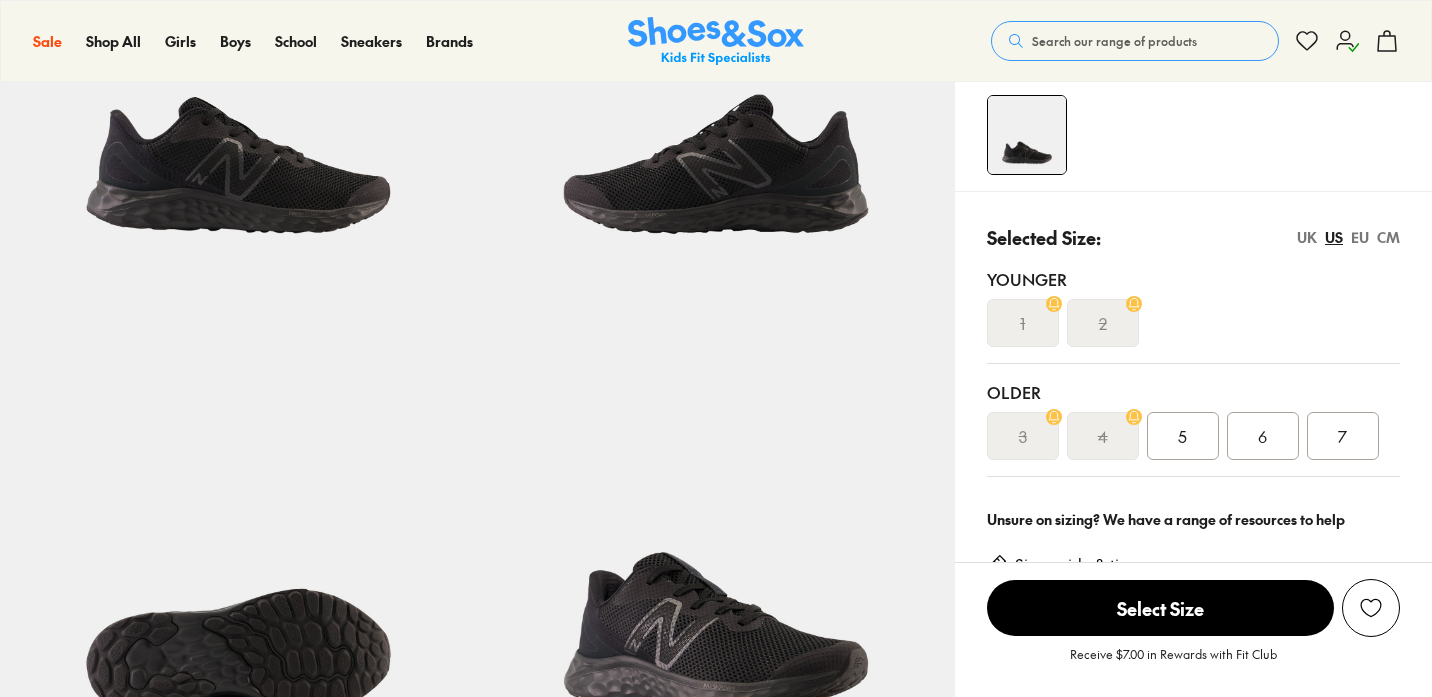 scroll, scrollTop: 304, scrollLeft: 0, axis: vertical 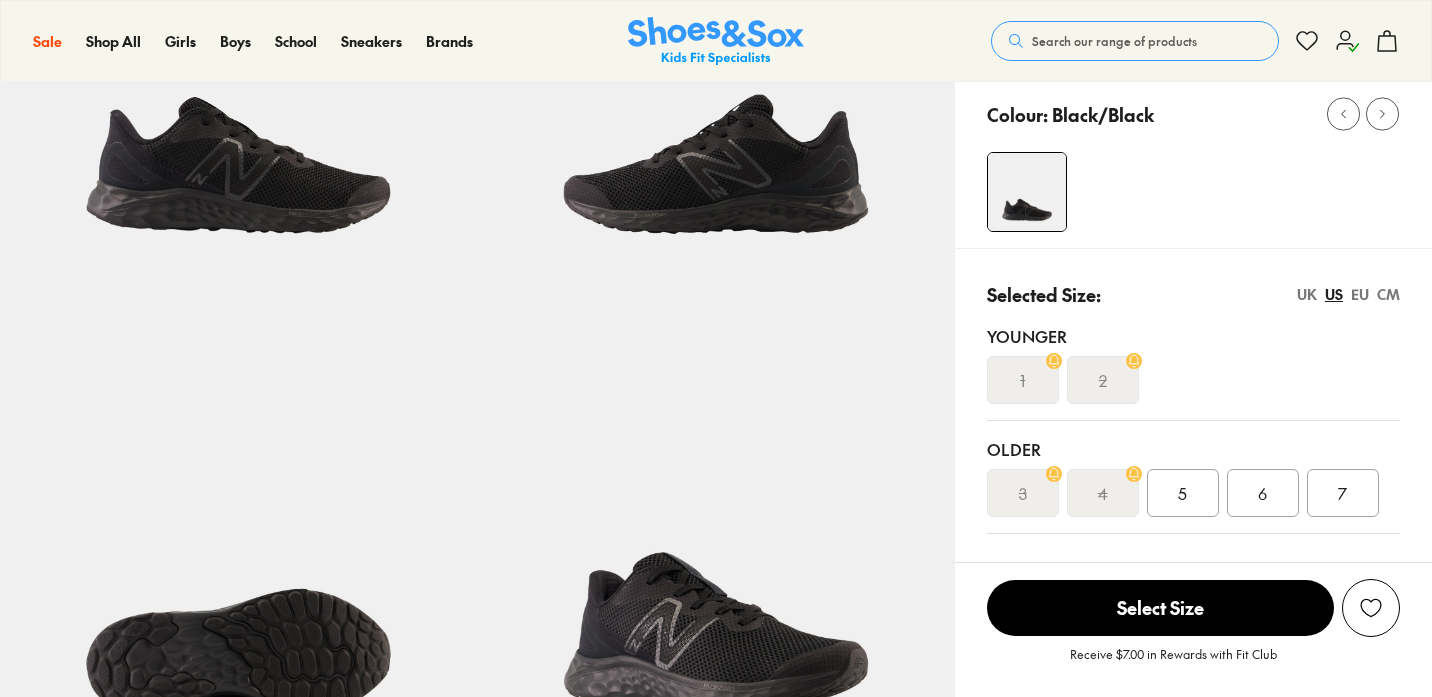 click on "1" at bounding box center (1023, 380) 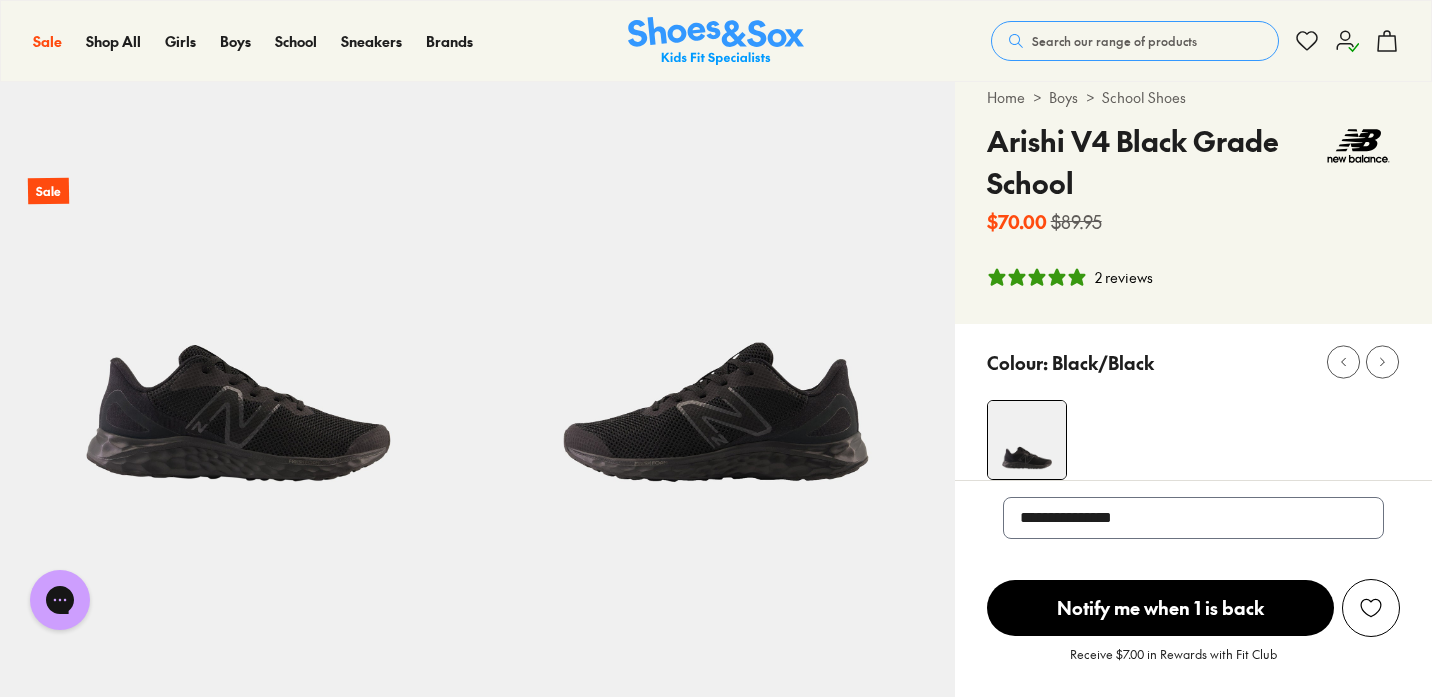 scroll, scrollTop: 0, scrollLeft: 0, axis: both 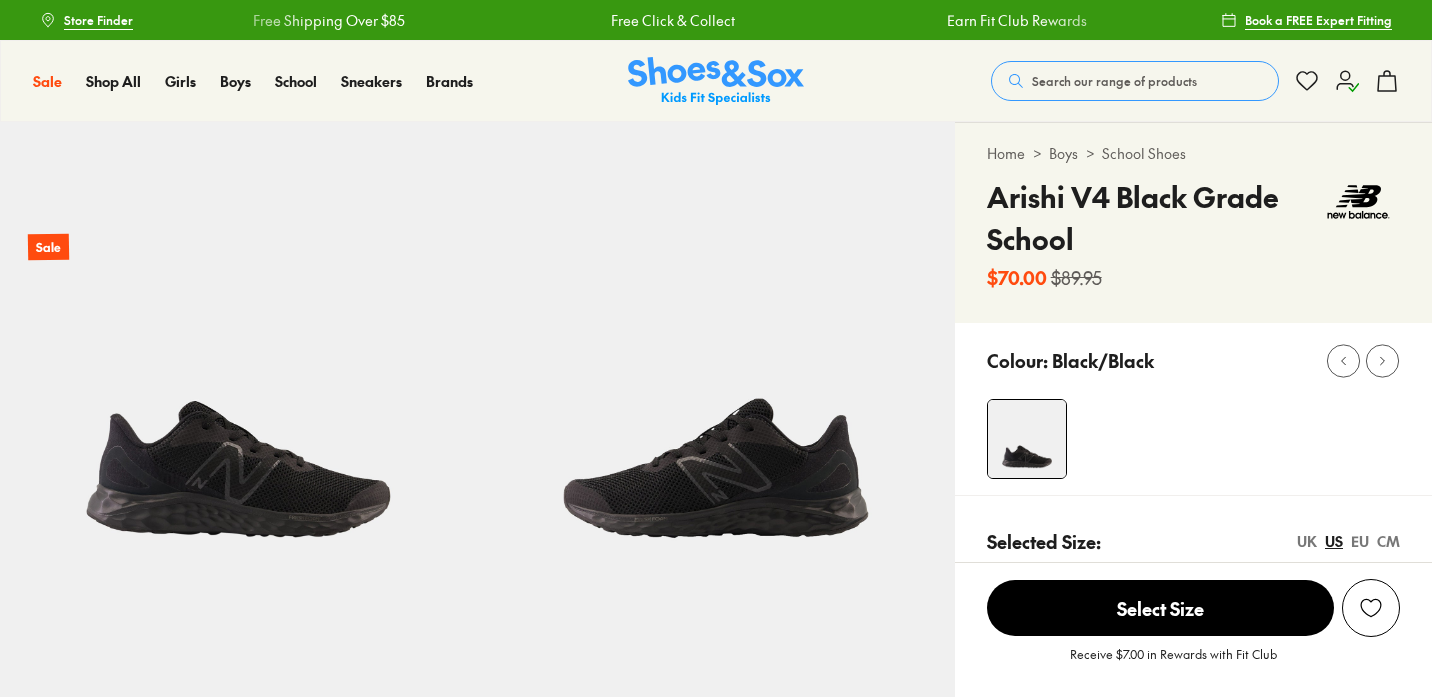 select on "*" 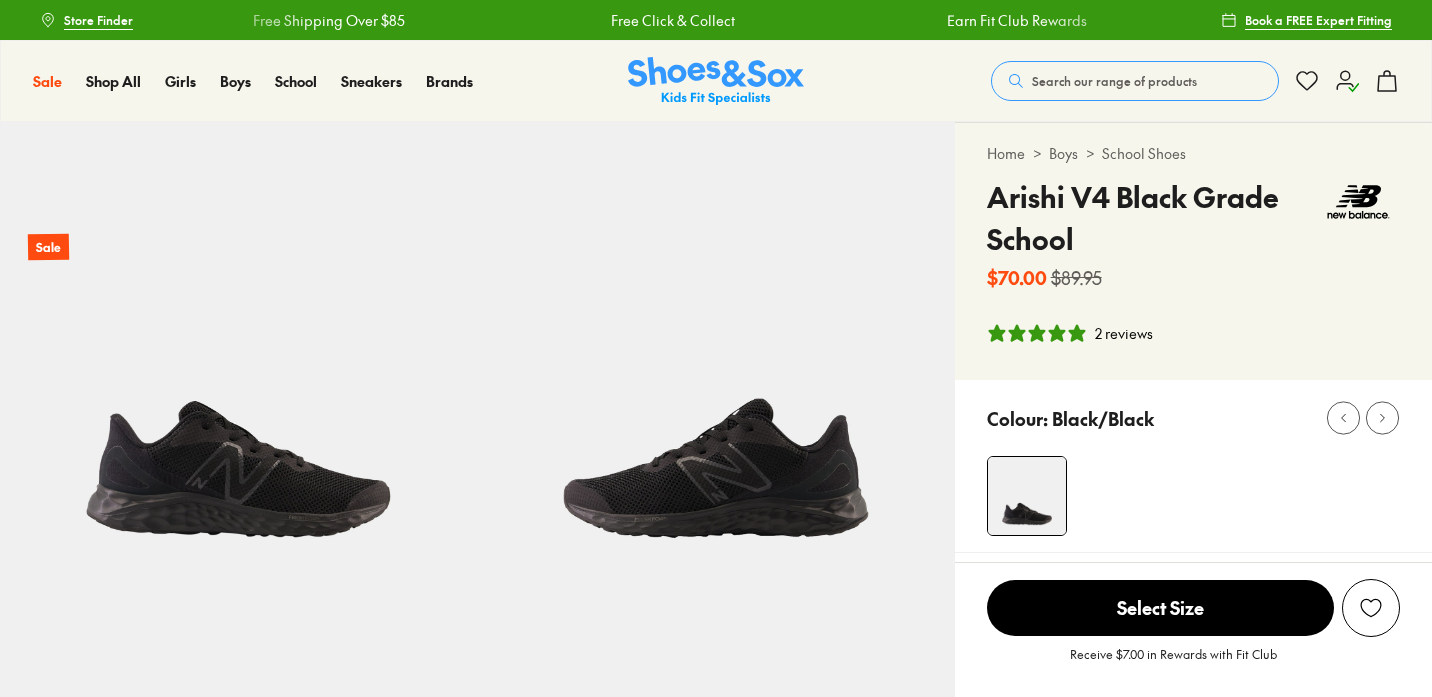scroll, scrollTop: 0, scrollLeft: 0, axis: both 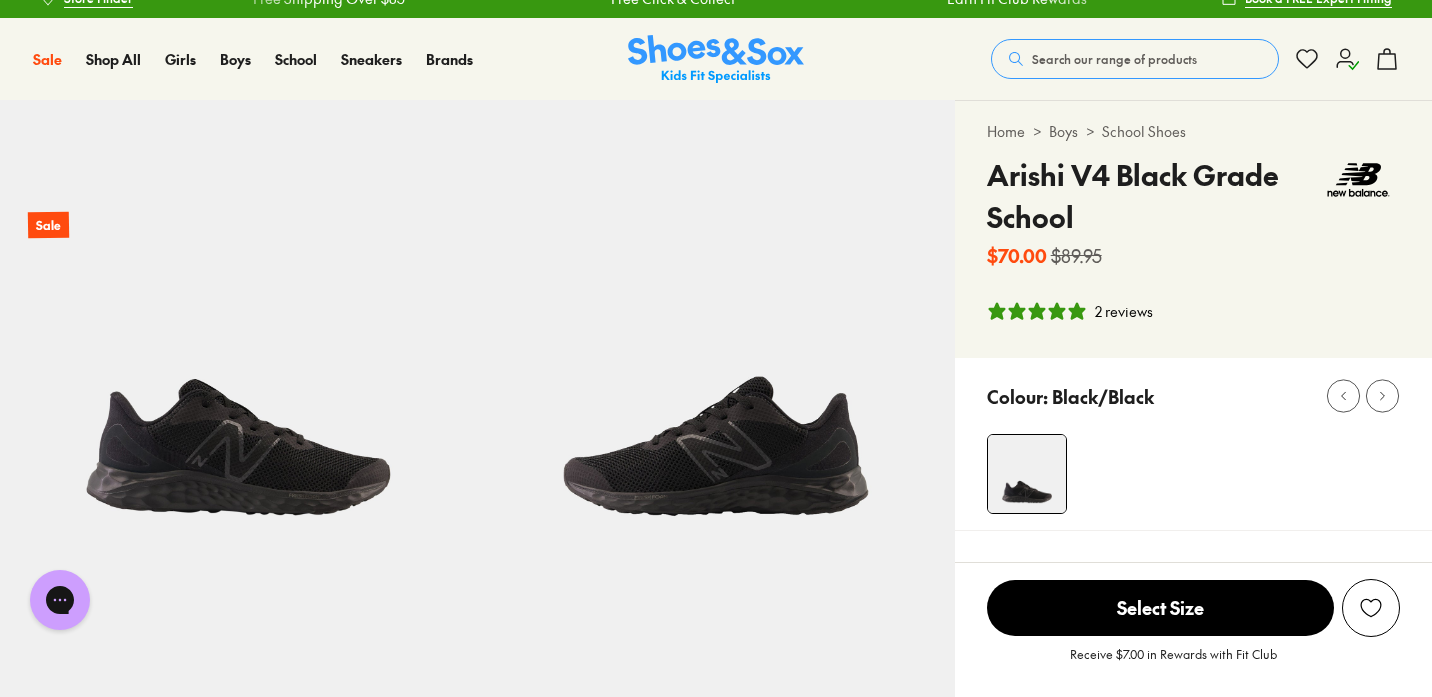 click on "Search our range of products" at bounding box center [1114, 59] 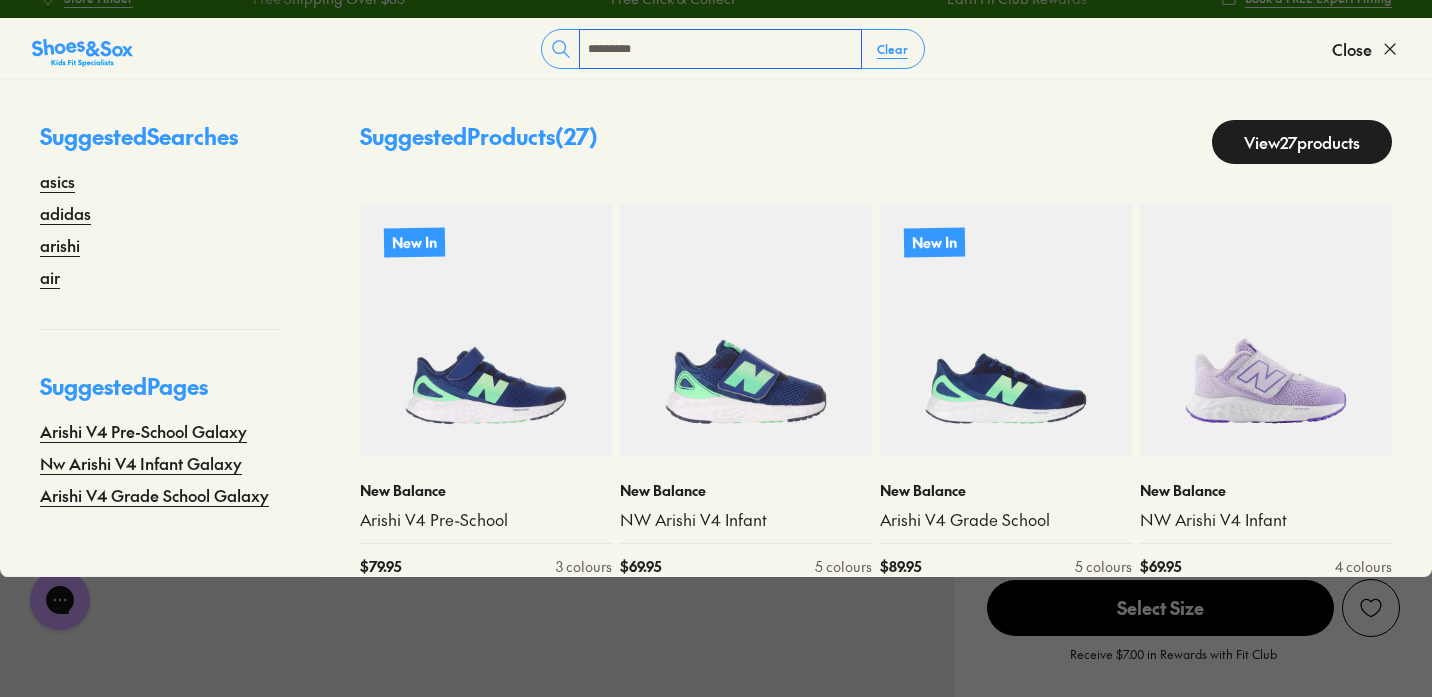 type on "*********" 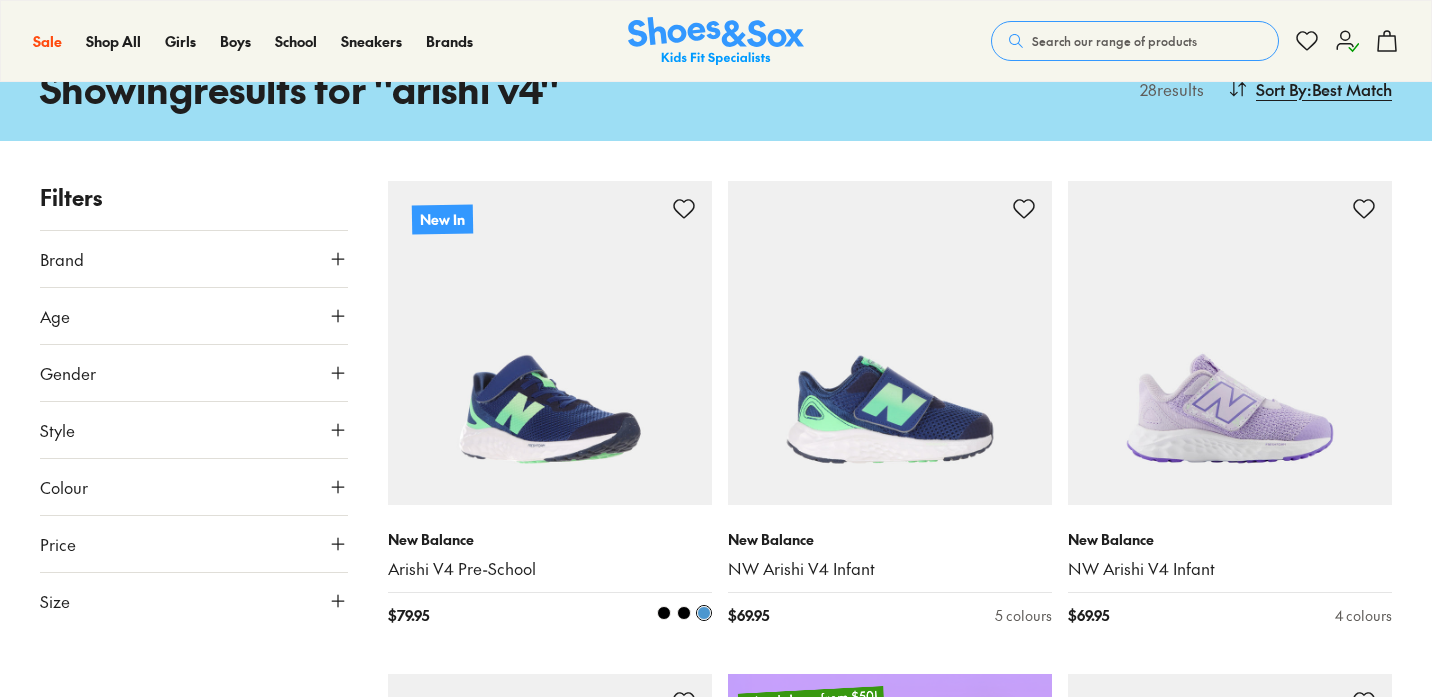 scroll, scrollTop: 115, scrollLeft: 0, axis: vertical 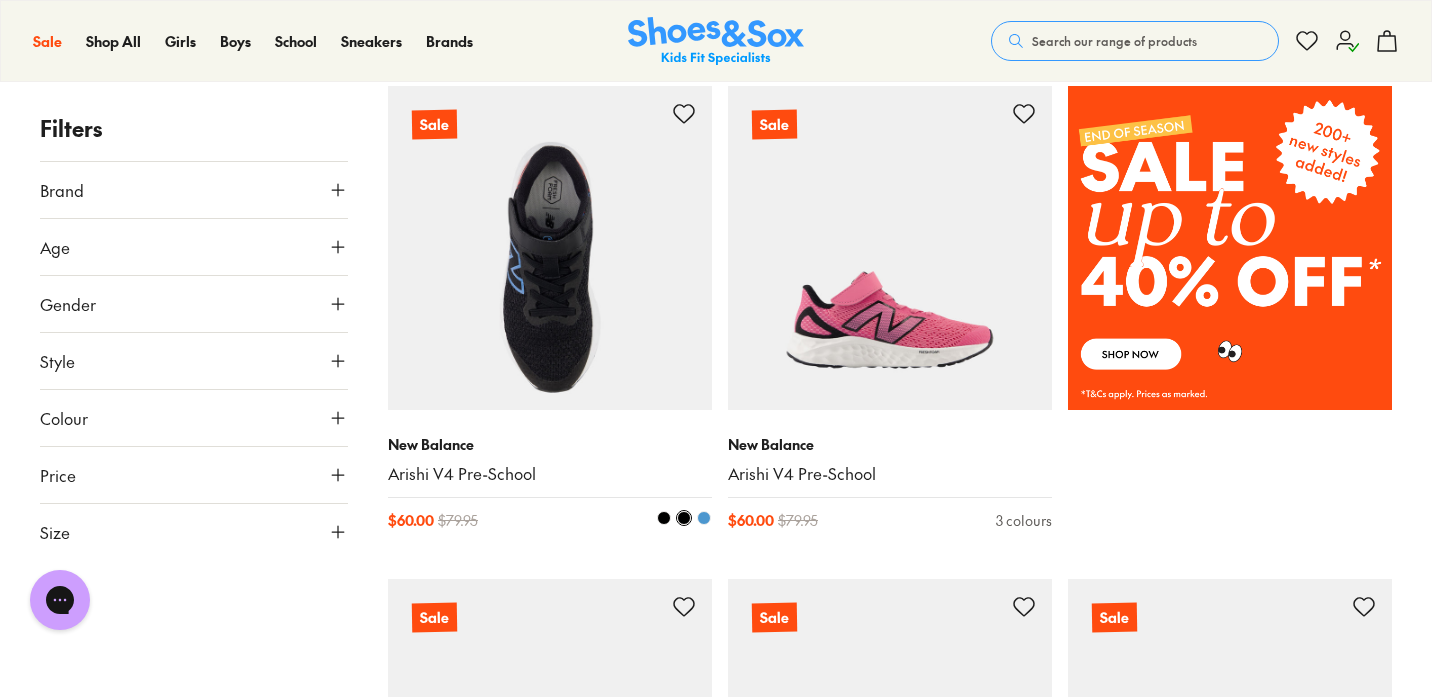 click at bounding box center [664, 518] 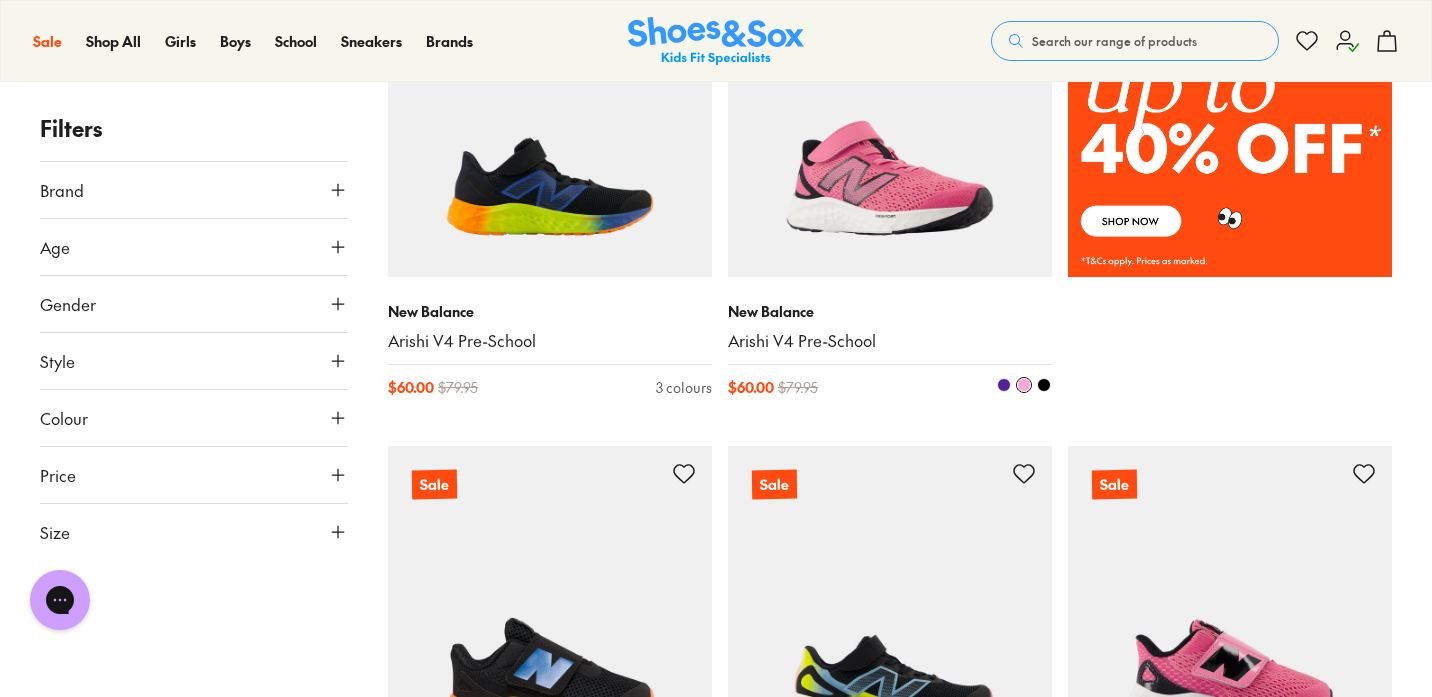 scroll, scrollTop: 1328, scrollLeft: 0, axis: vertical 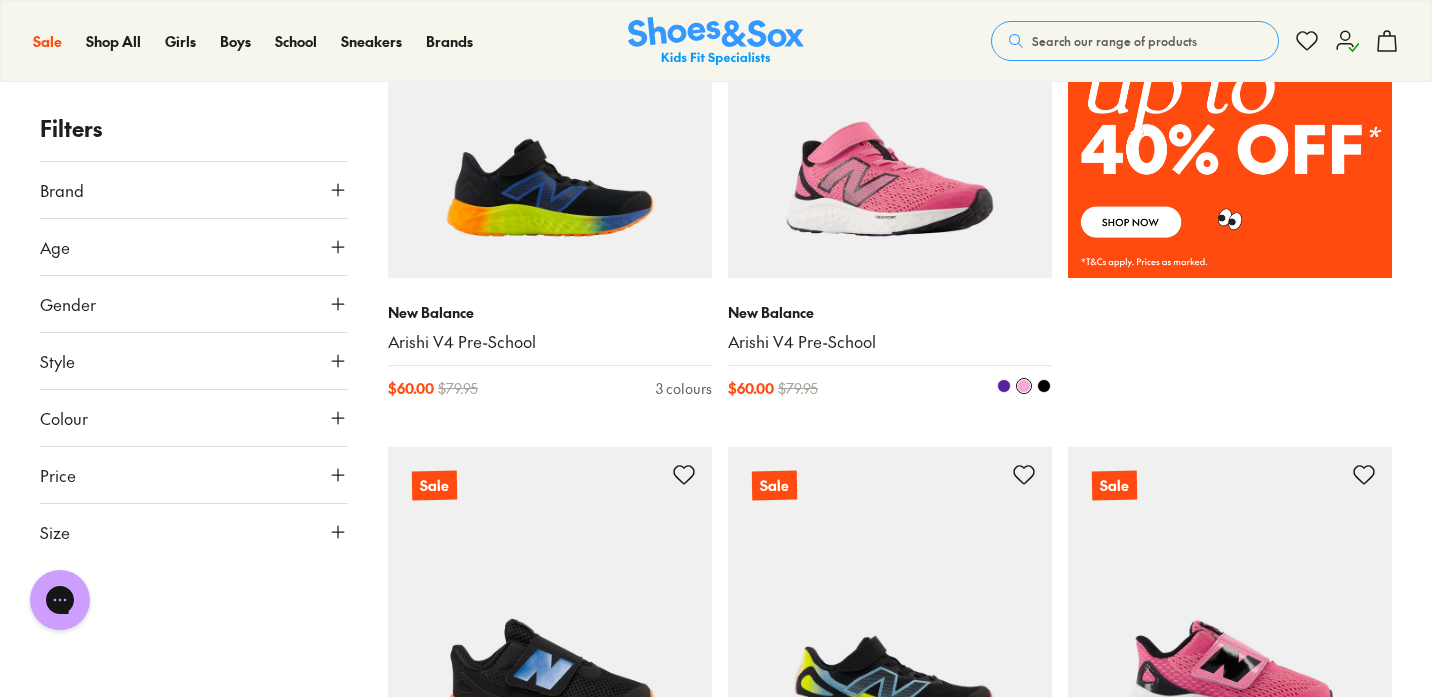 click at bounding box center [1044, 386] 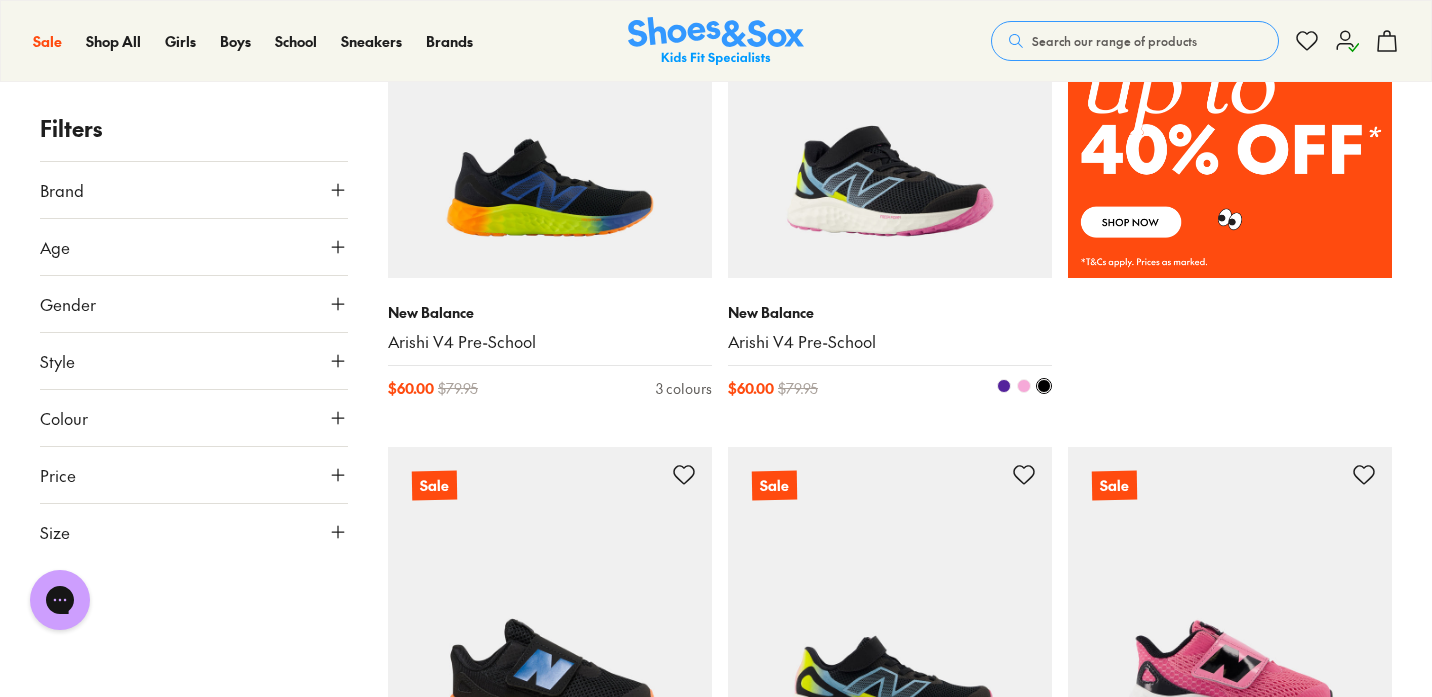 click at bounding box center [1004, 386] 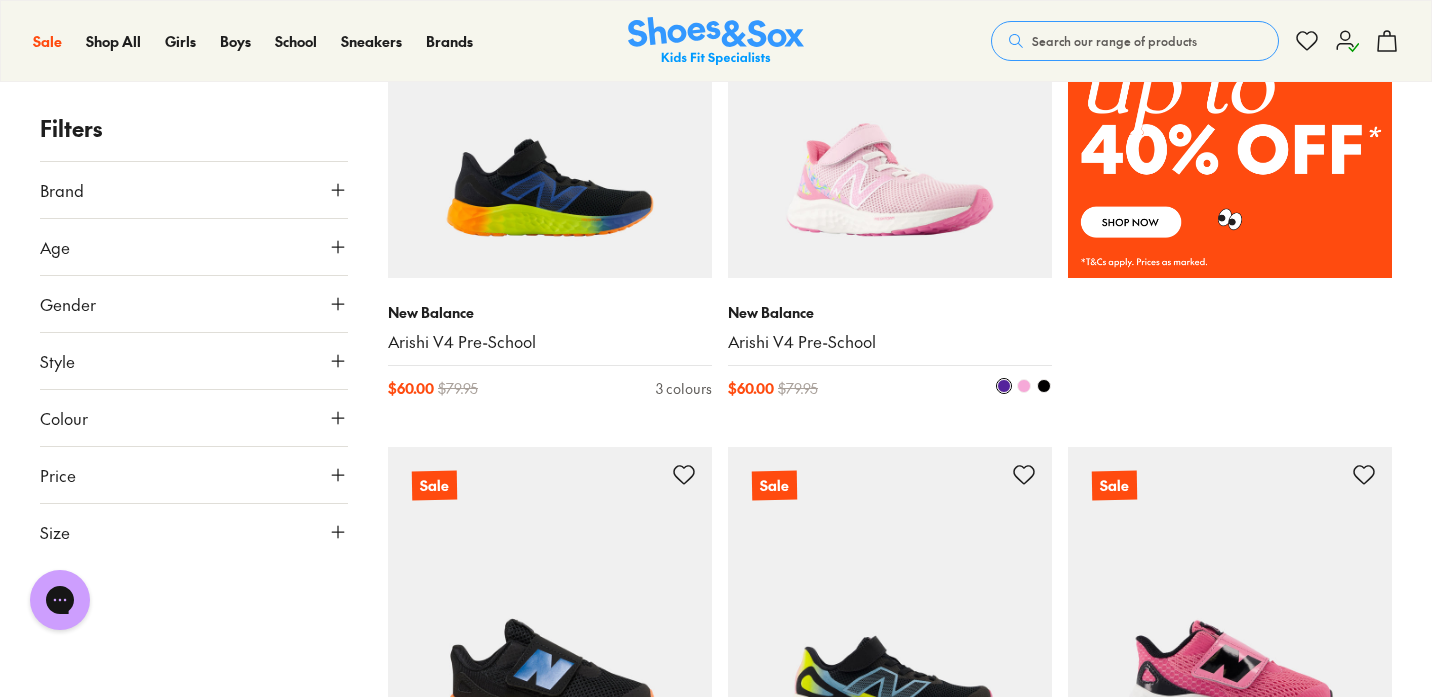 click at bounding box center (1024, 386) 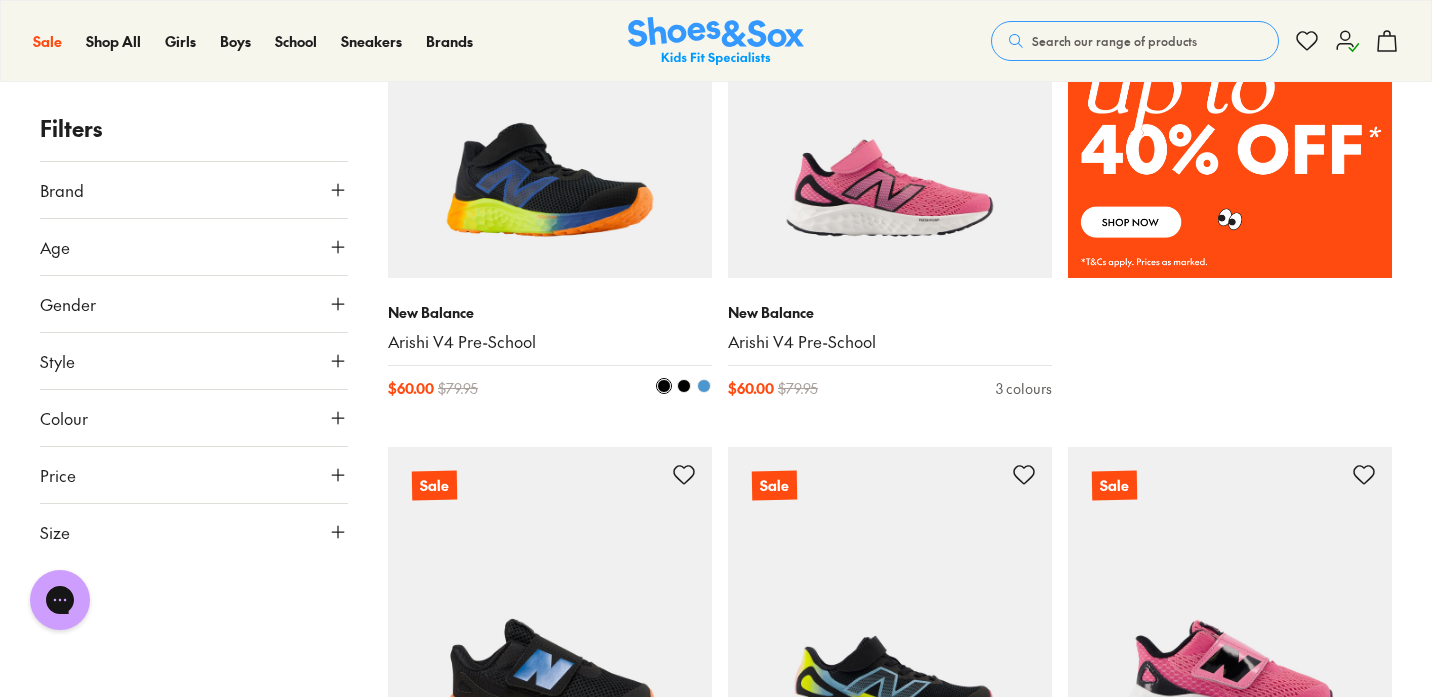 click at bounding box center [684, 386] 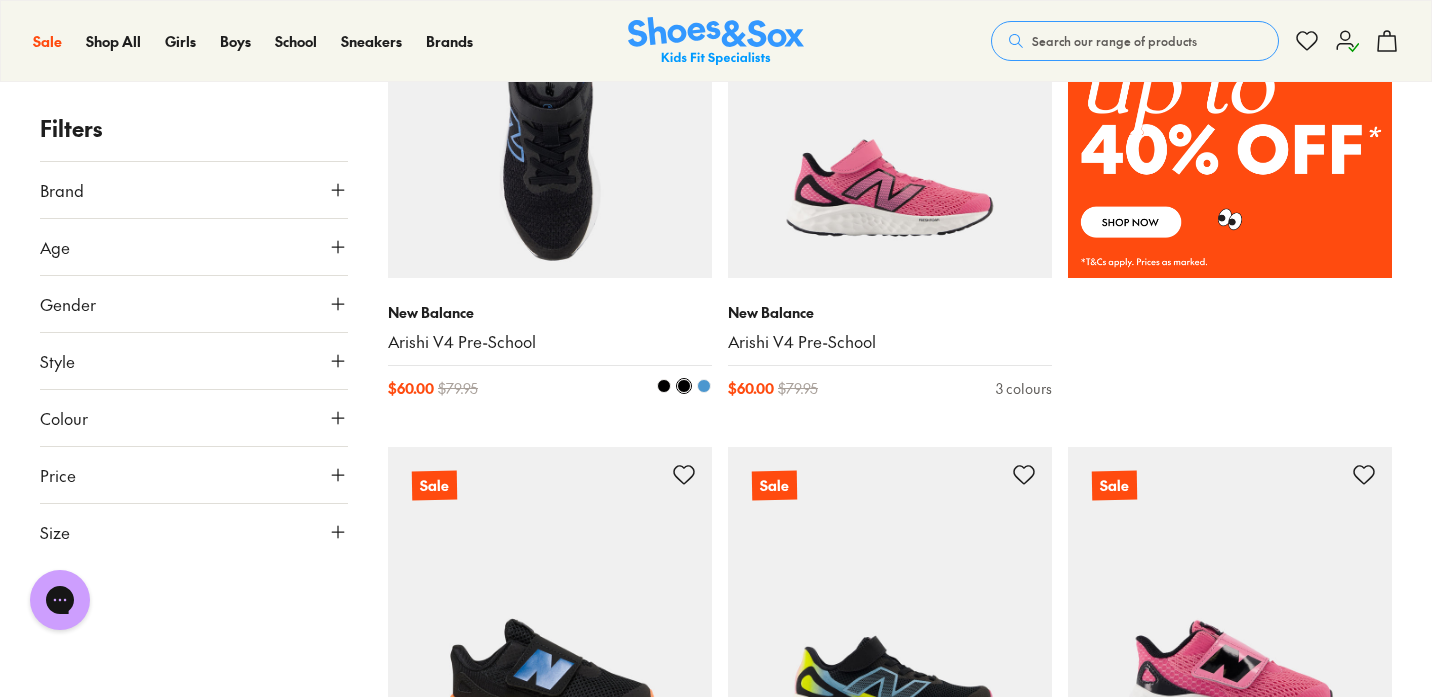 click at bounding box center (704, 386) 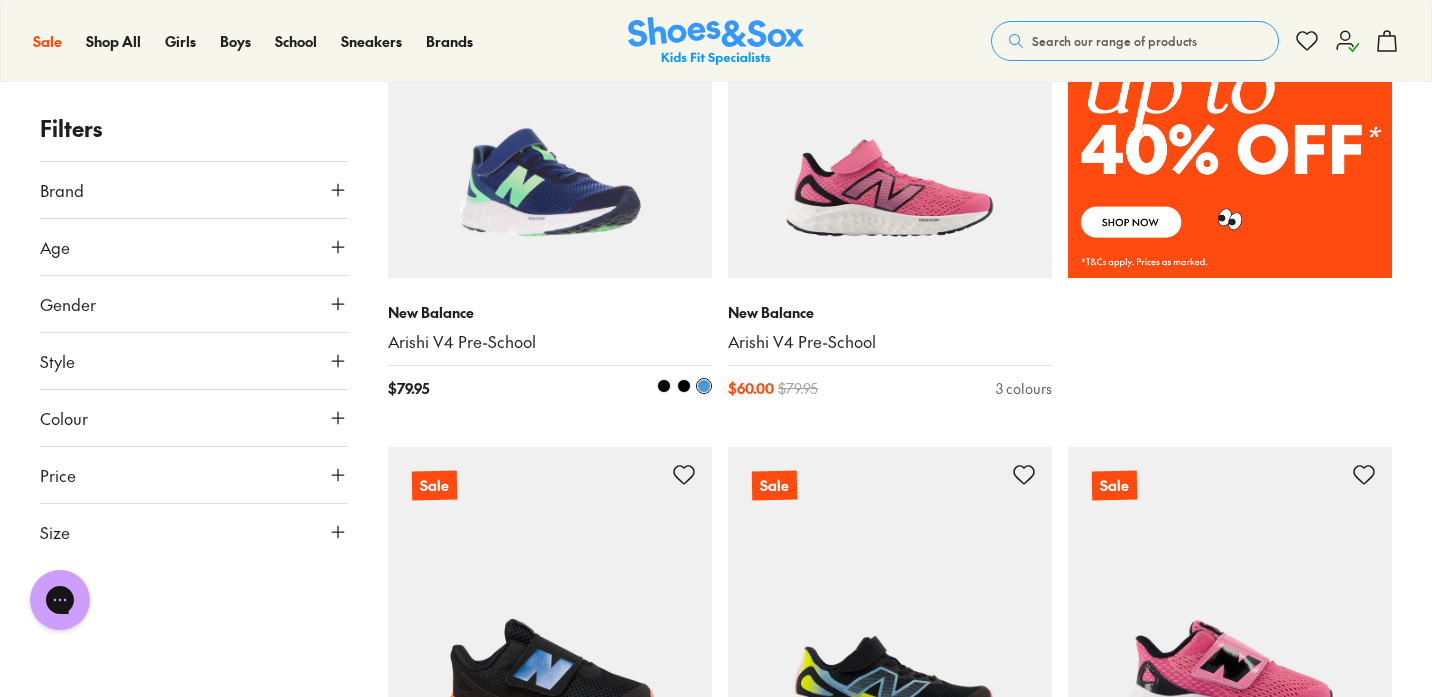 click at bounding box center [664, 386] 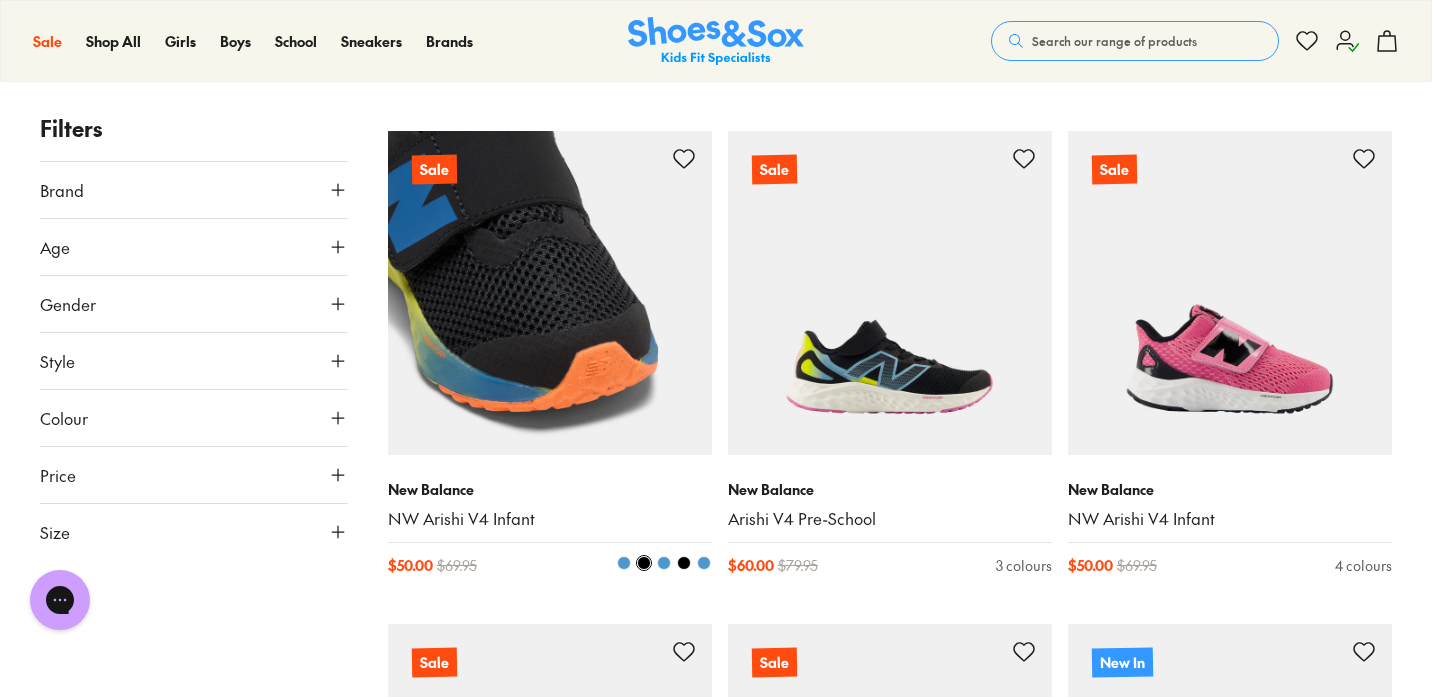 scroll, scrollTop: 1648, scrollLeft: 0, axis: vertical 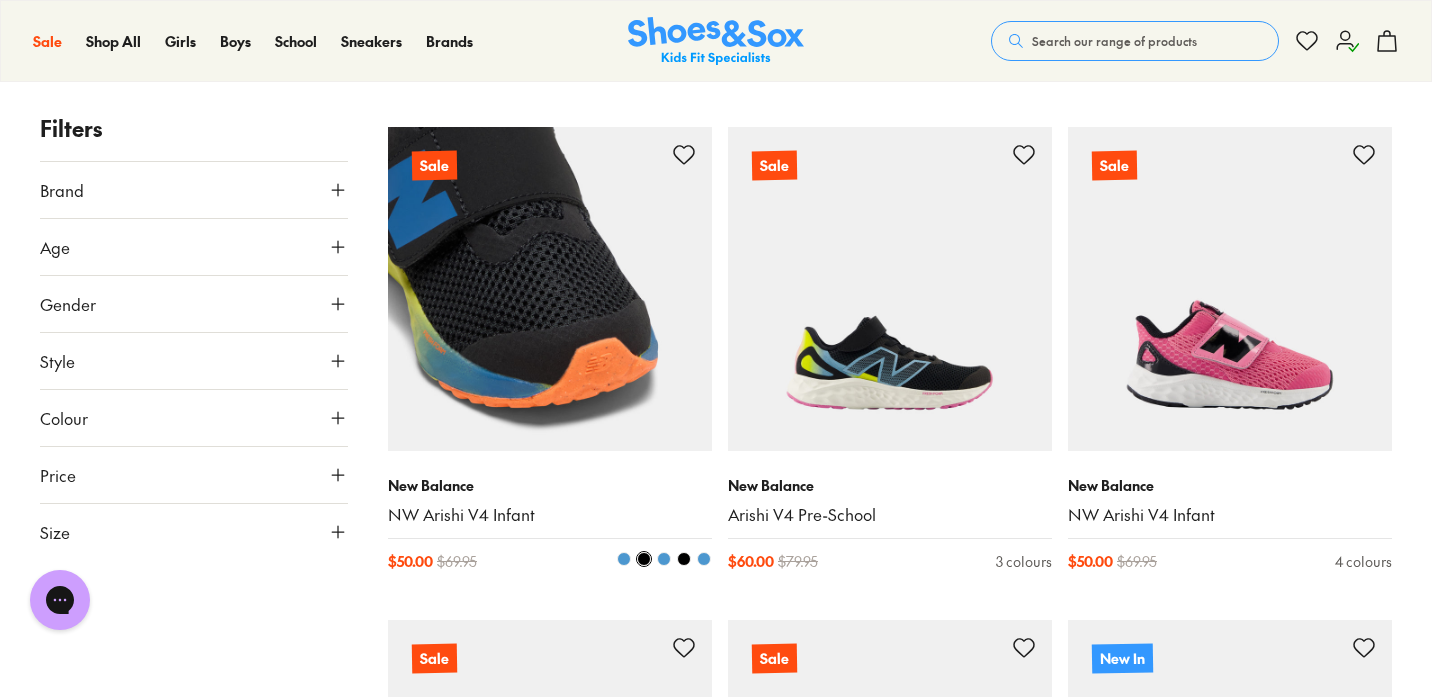 click at bounding box center (624, 559) 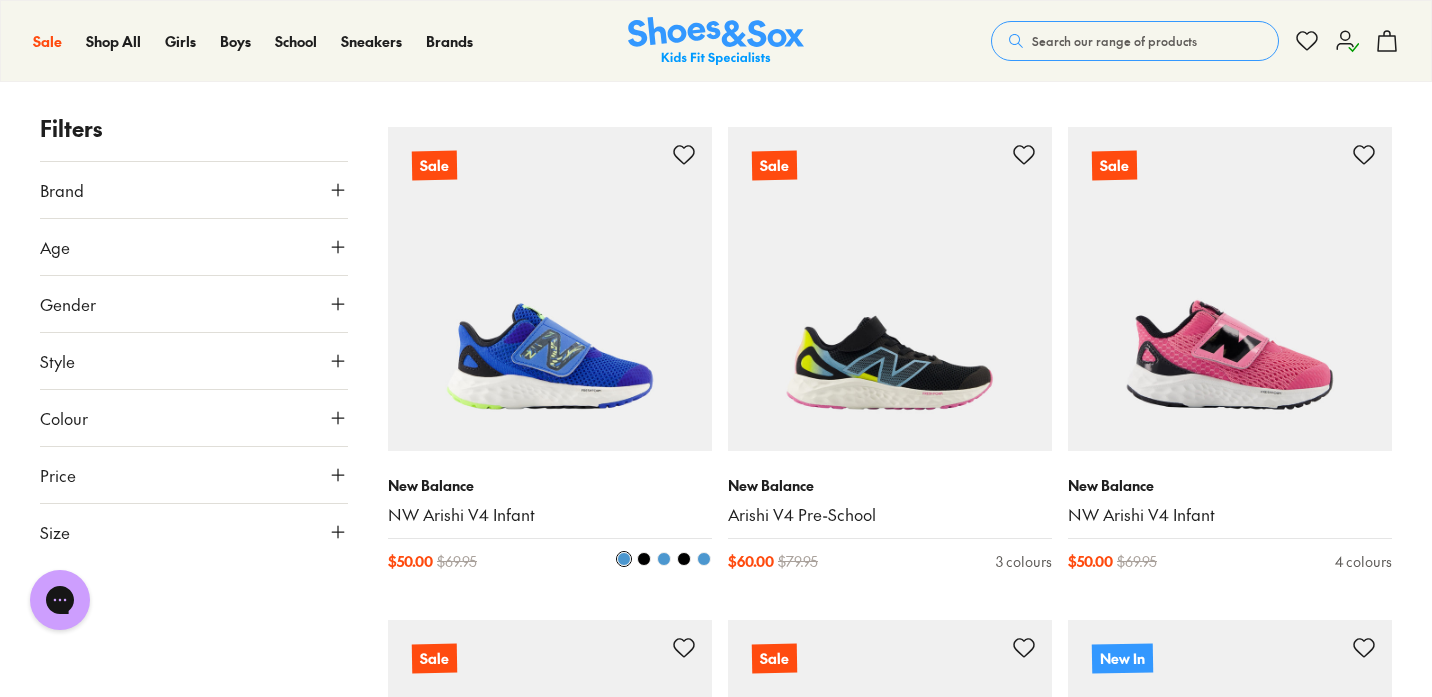 click at bounding box center [644, 559] 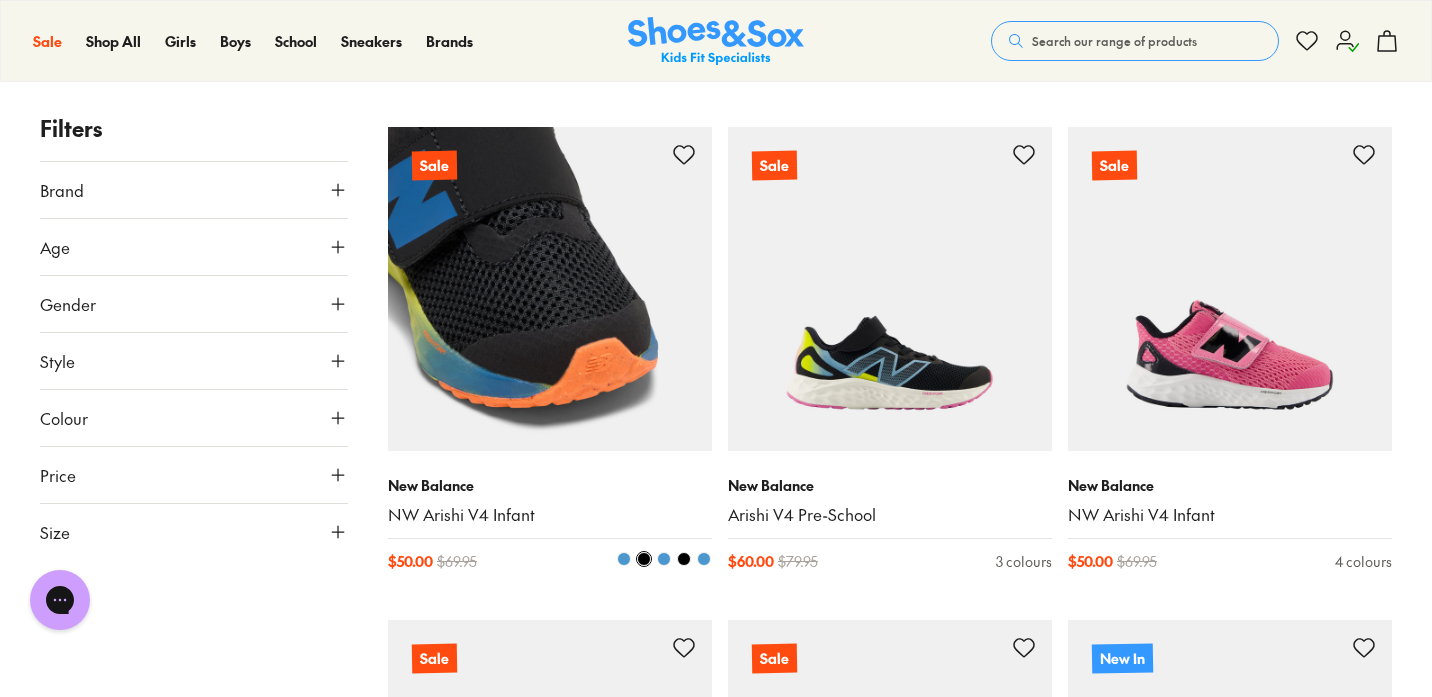 click at bounding box center [664, 559] 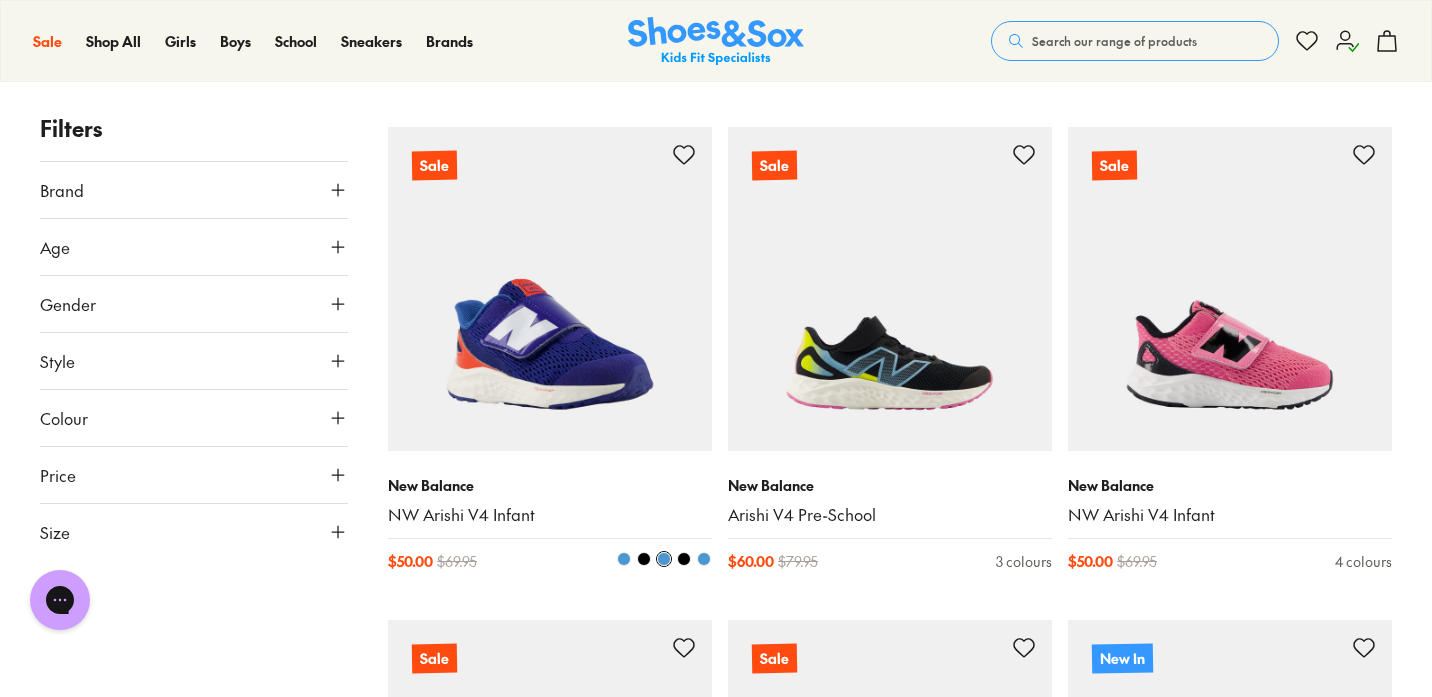 click at bounding box center (684, 559) 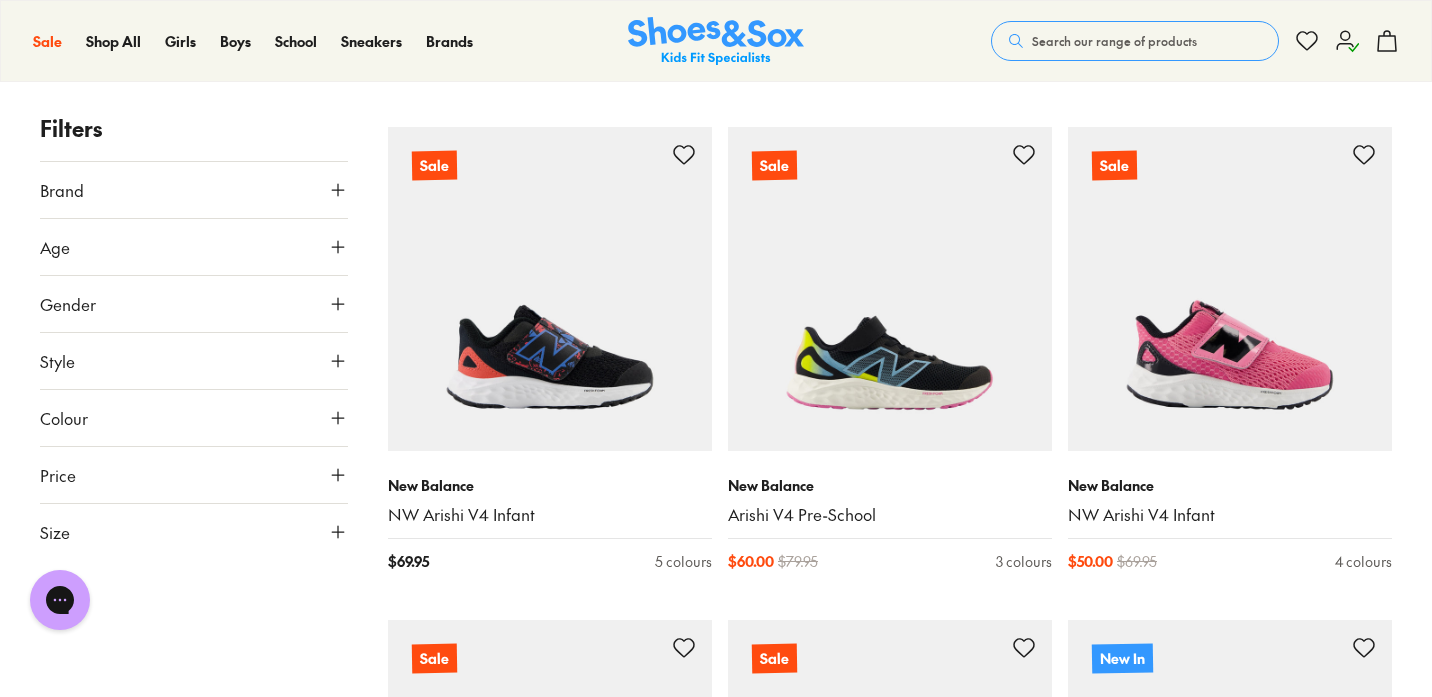 click on "New In New Balance Arishi V4 Pre-School $ 79.95 3 colours New Balance NW Arishi V4 Infant $ 69.95 5 colours New Balance NW Arishi V4 Infant $ 69.95 4 colours New Balance NW Arishi V4 Infant $ 69.95 5 colours New Balance NW Arishi V4 Infant $ 69.95 4 colours Sale New Balance Arishi V4 Pre-School $ 60.00 $ 79.95 3 colours Sale New Balance Arishi V4 Pre-School $ 60.00 $ 79.95 3 colours Sale New Balance NW Arishi V4 Infant $ 69.95 5 colours Sale New Balance Arishi V4 Pre-School $ 60.00 $ 79.95 3 colours Sale New Balance NW Arishi V4 Infant $ 50.00 $ 69.95 4 colours Sale New Balance NW Arishi V4 Infant $ 50.00 $ 69.95 5 colours Sale New Balance Arishi V4 Pre-School $ 60.00 $ 79.95 3 colours New In New Balance Arishi V4 Grade School $ 89.95 5 colours Fan Fave New Balance NW Arishi V4 Infant $ 69.95 4 colours Sale New Balance Arishi V4 Grade School $ 70.00 $ 89.95 5 colours Sale New Balance Arishi V4 Grade School $ 70.00 $ 89.95 4 colours Sale New Balance Arishi V4 Grade School $ 70.00 $ 89.95 5 colours Sale $ 70.00" at bounding box center [890, 1100] 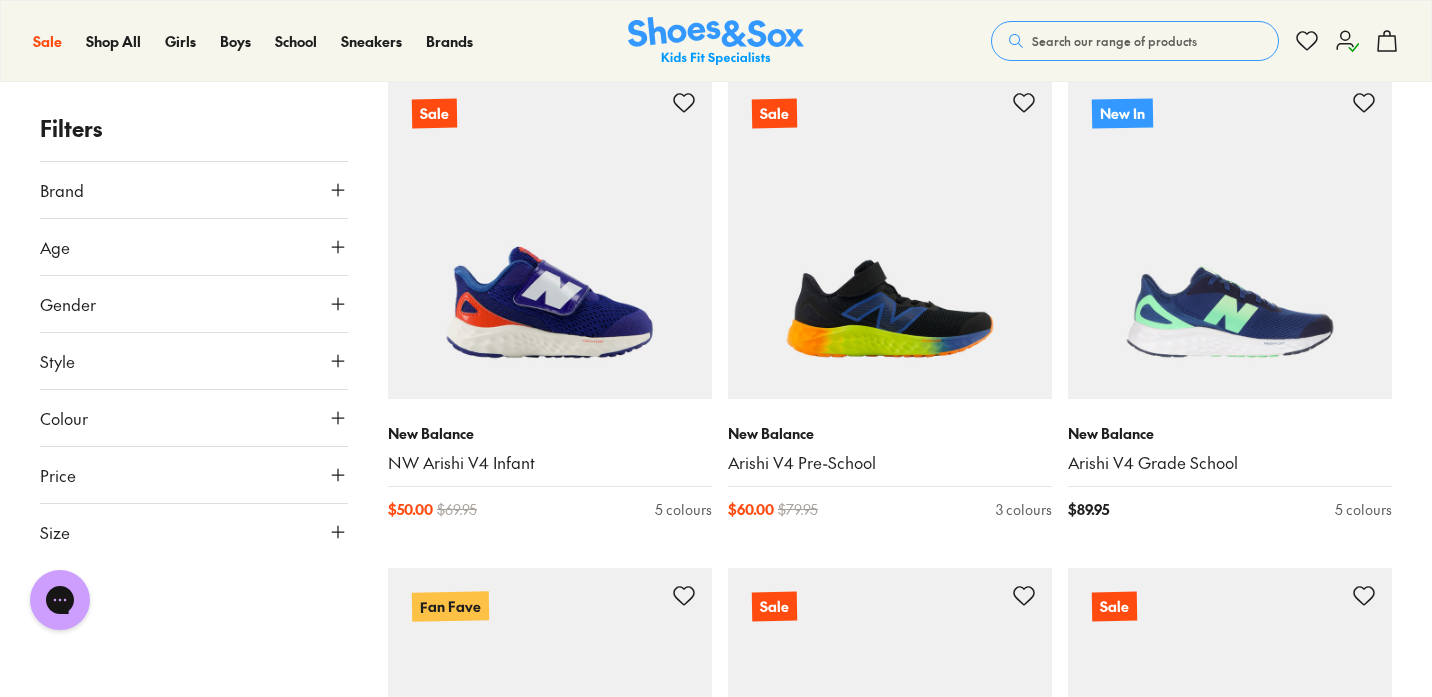 scroll, scrollTop: 2197, scrollLeft: 0, axis: vertical 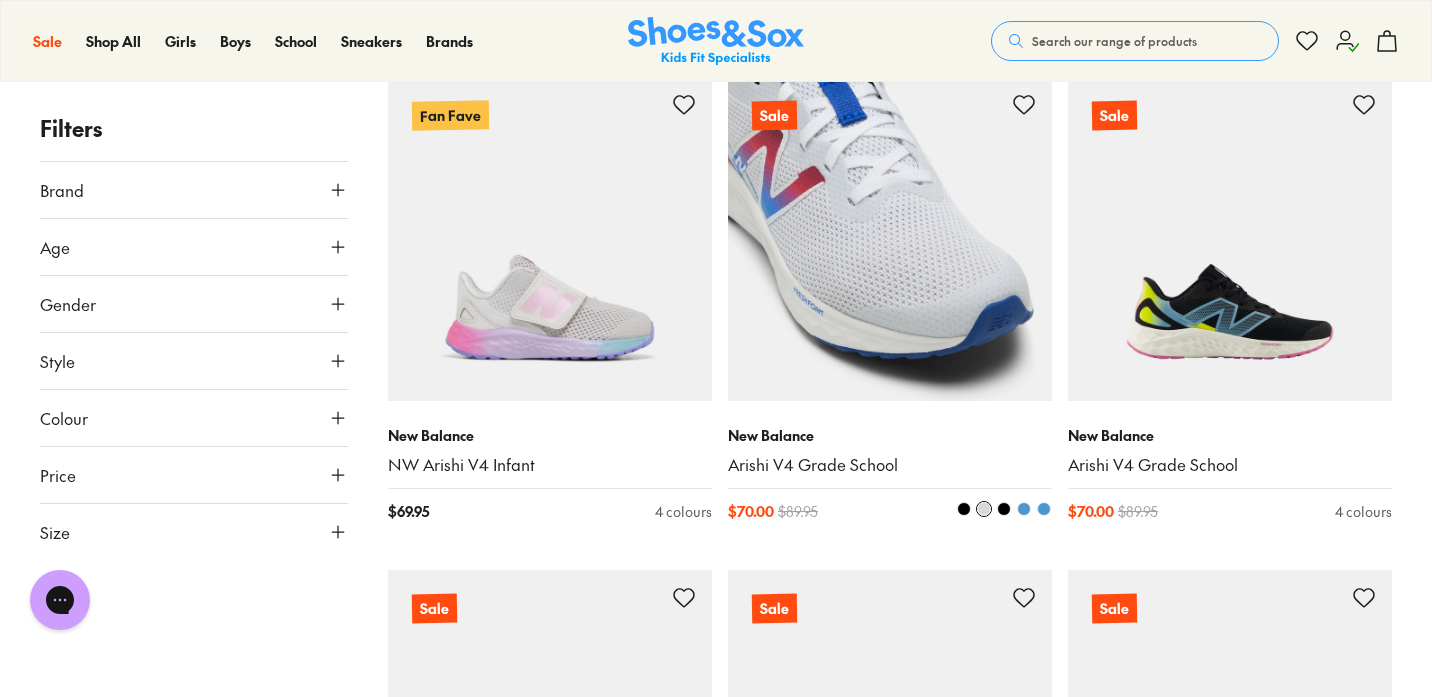 click at bounding box center (964, 509) 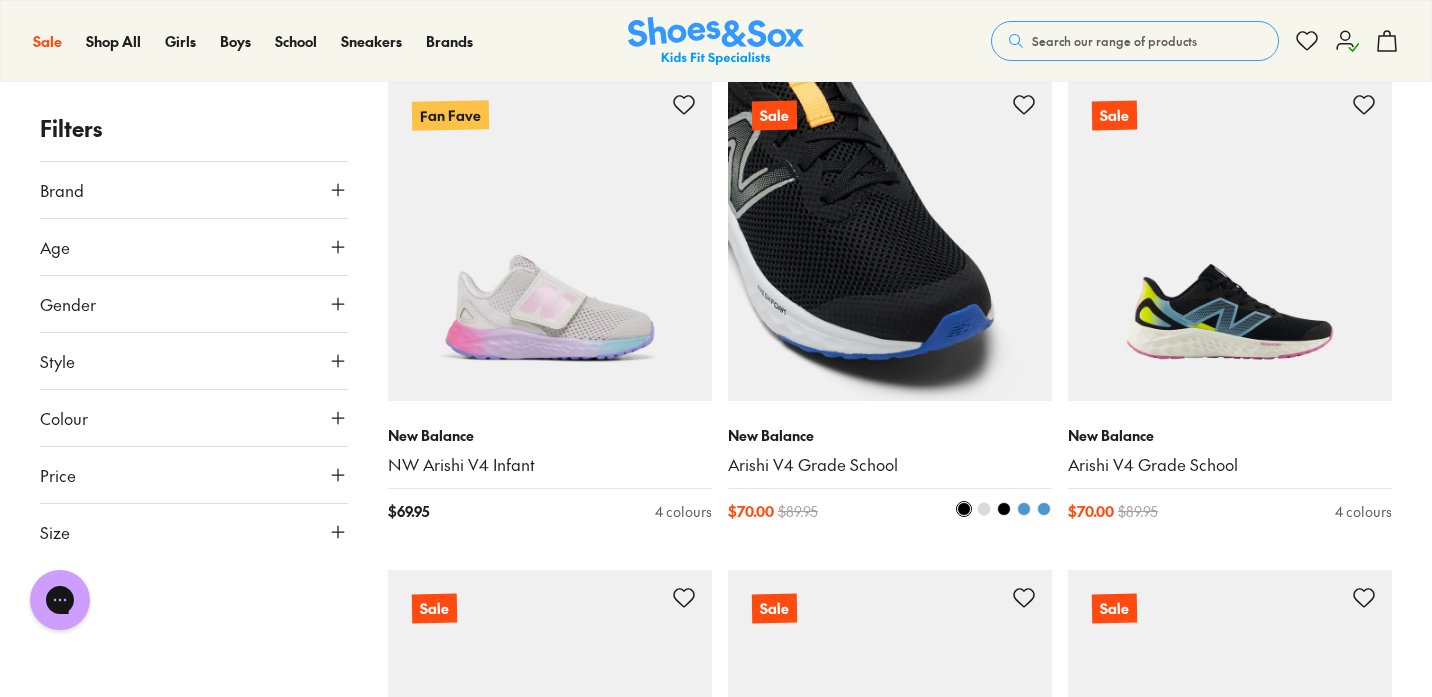 click at bounding box center (1004, 509) 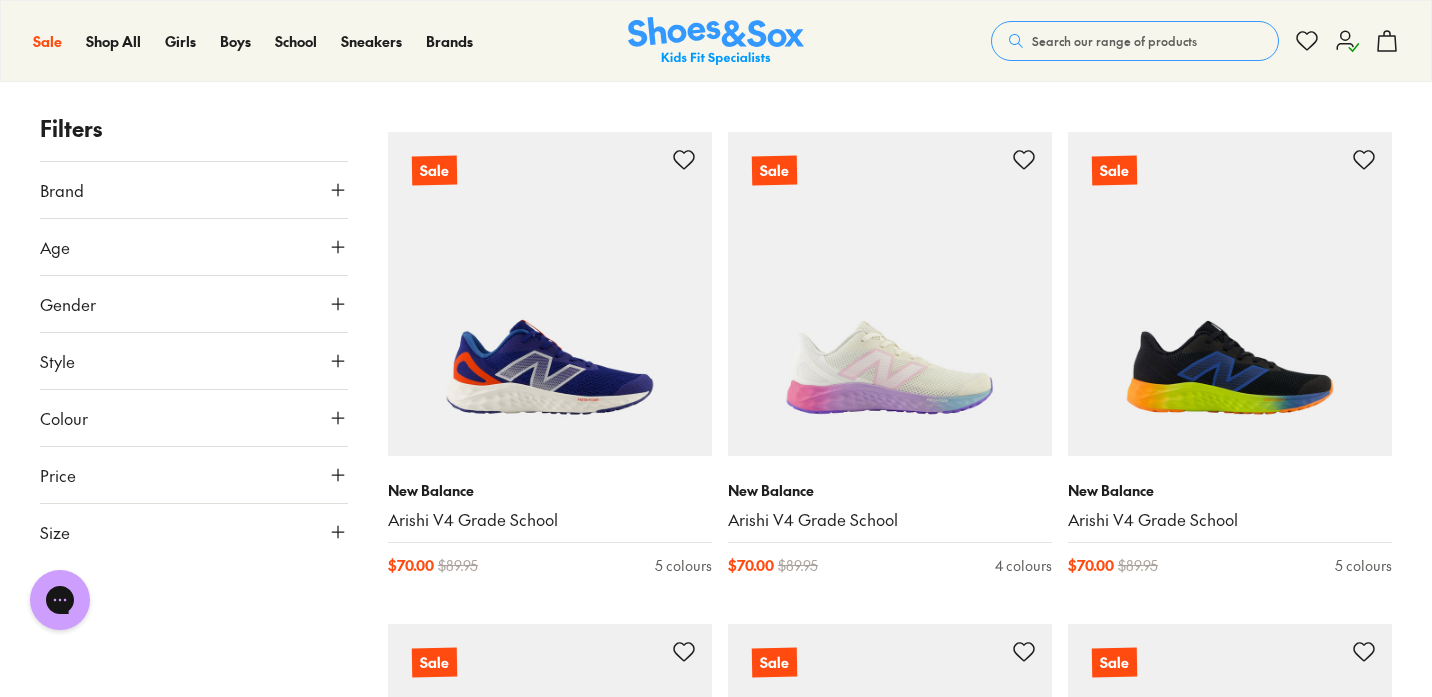 scroll, scrollTop: 3176, scrollLeft: 0, axis: vertical 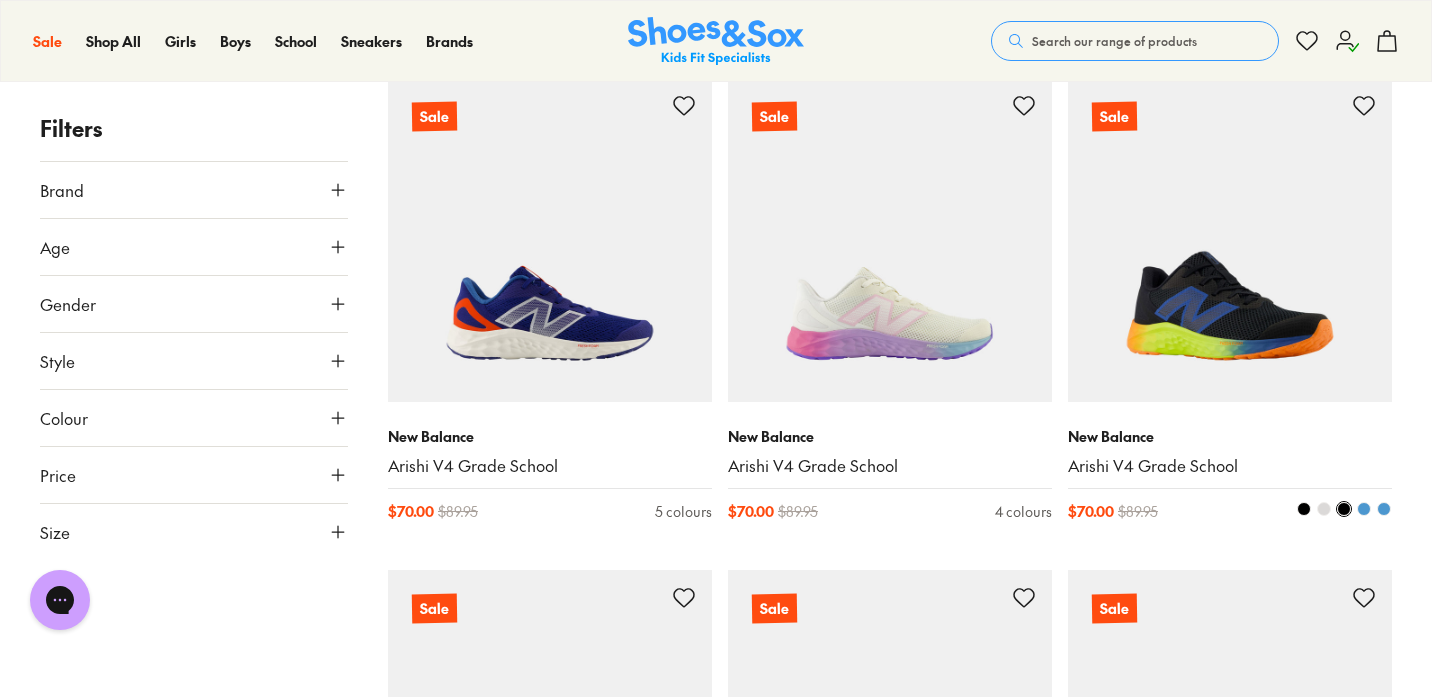 click at bounding box center (1304, 509) 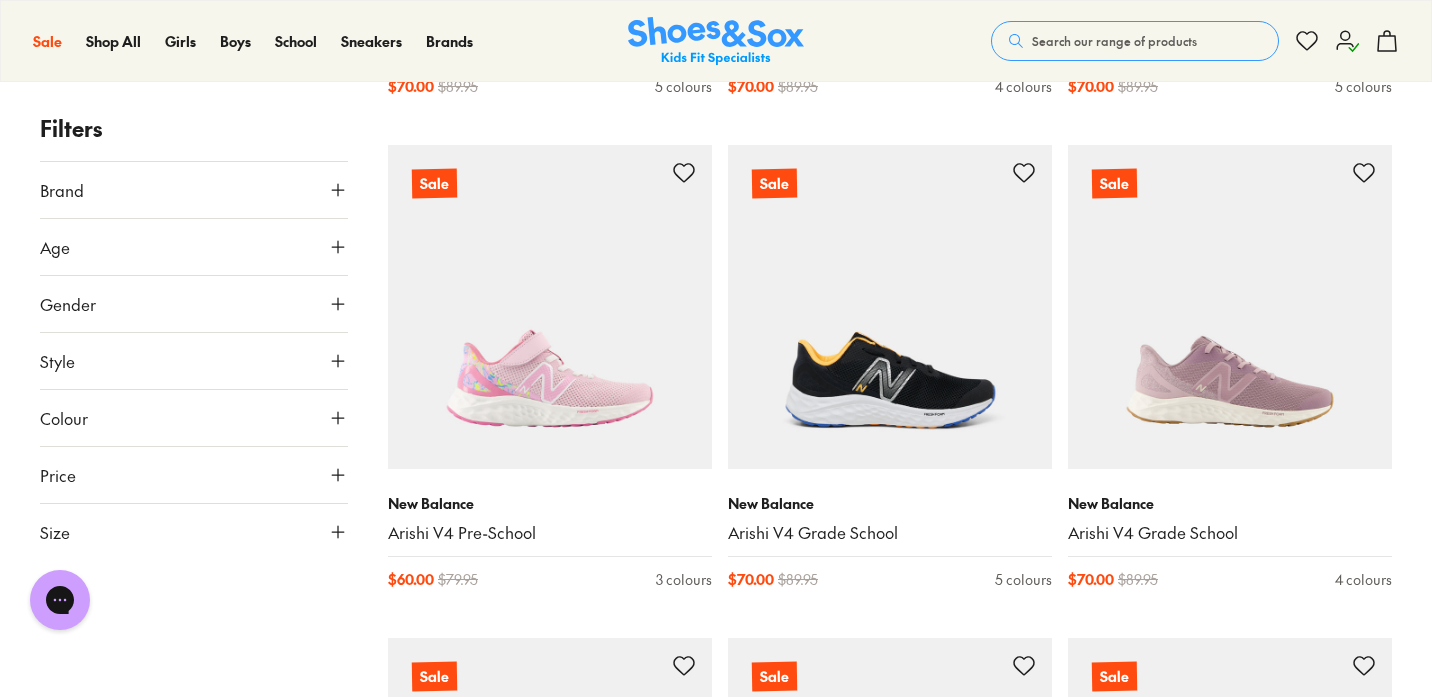 scroll, scrollTop: 3658, scrollLeft: 0, axis: vertical 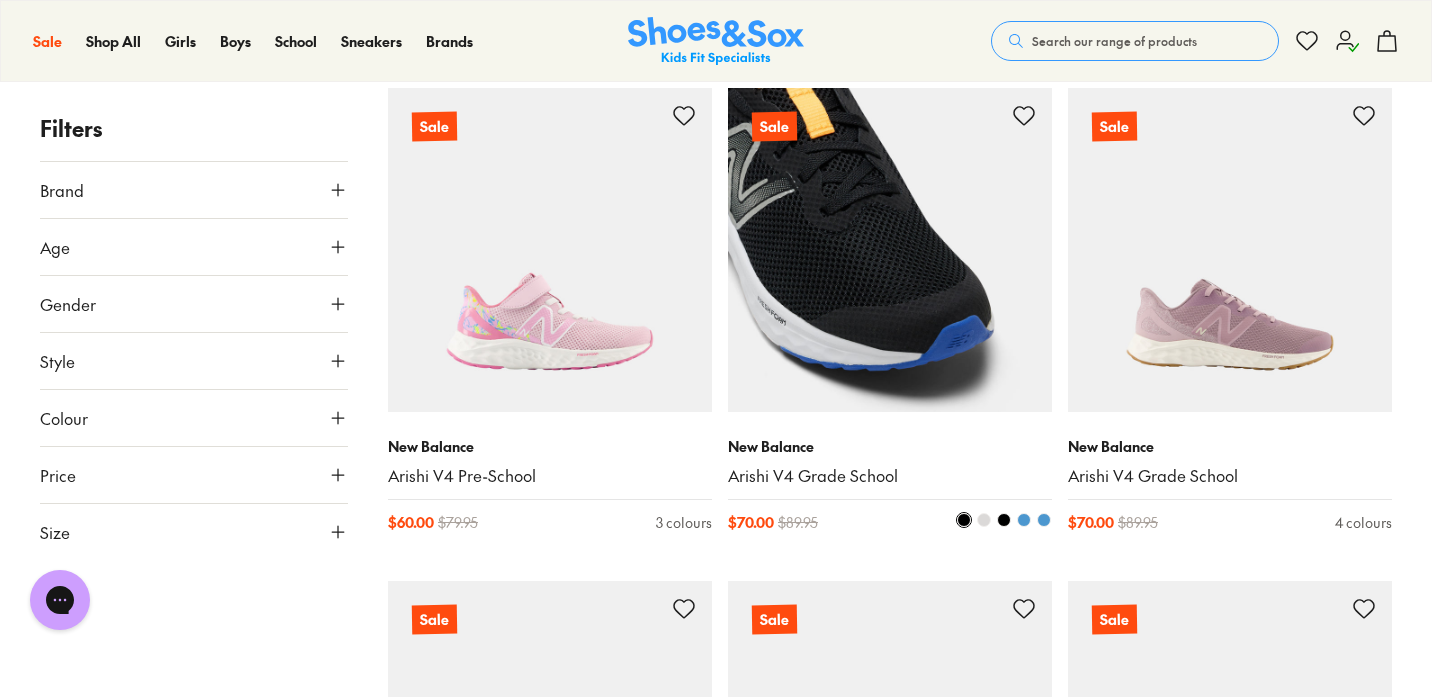 click at bounding box center (1004, 520) 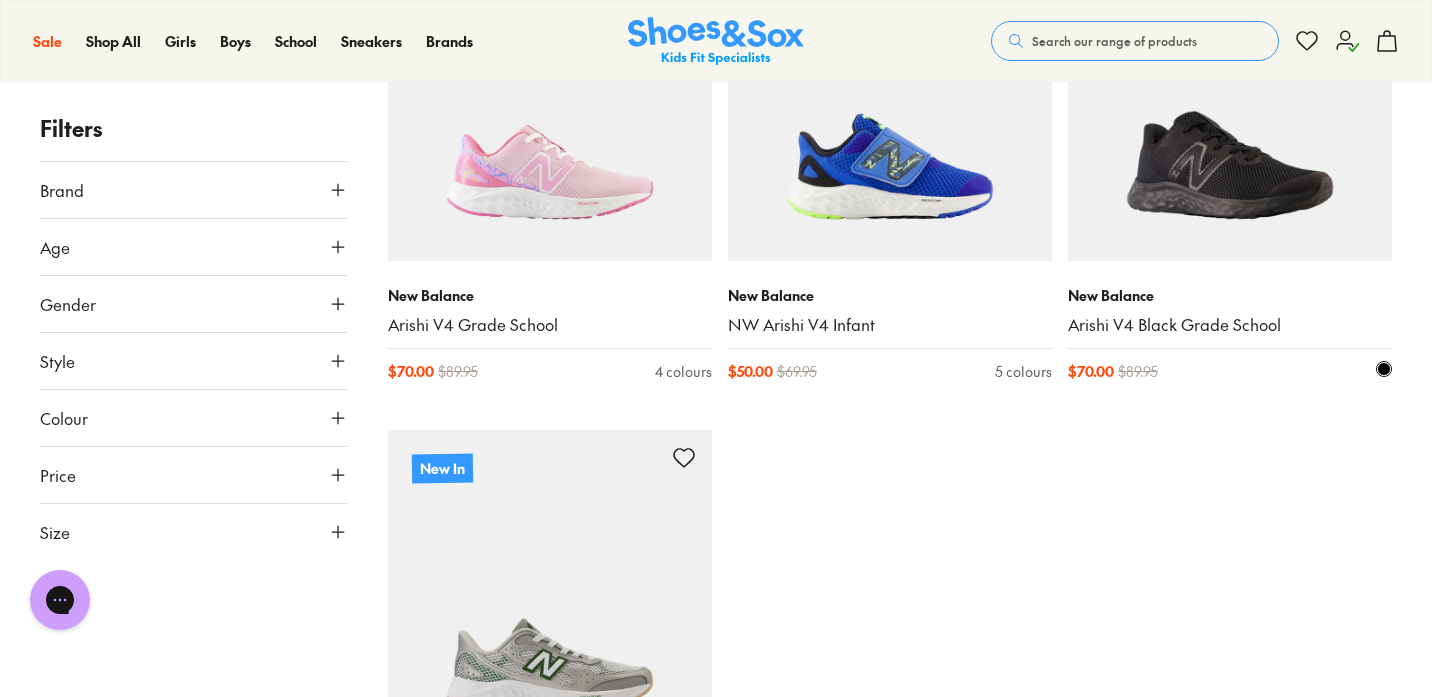 scroll, scrollTop: 4301, scrollLeft: 0, axis: vertical 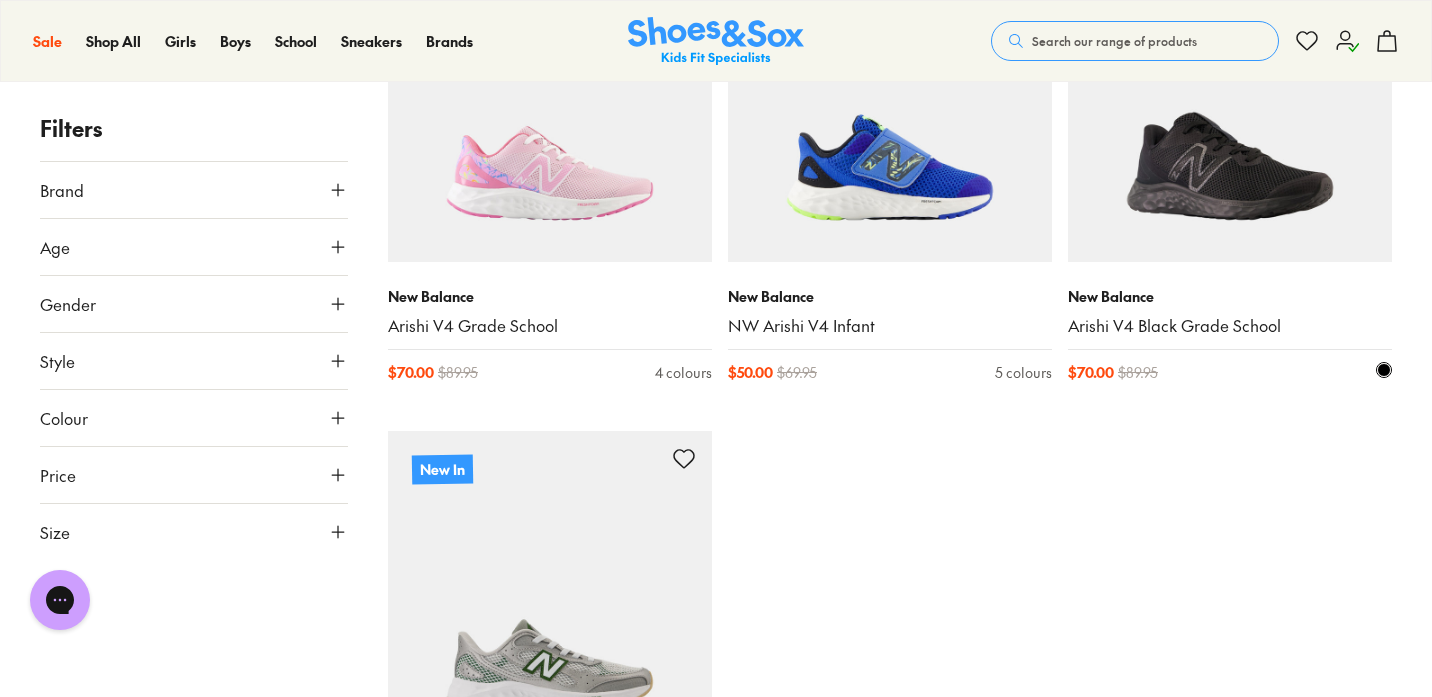 click at bounding box center (1230, 100) 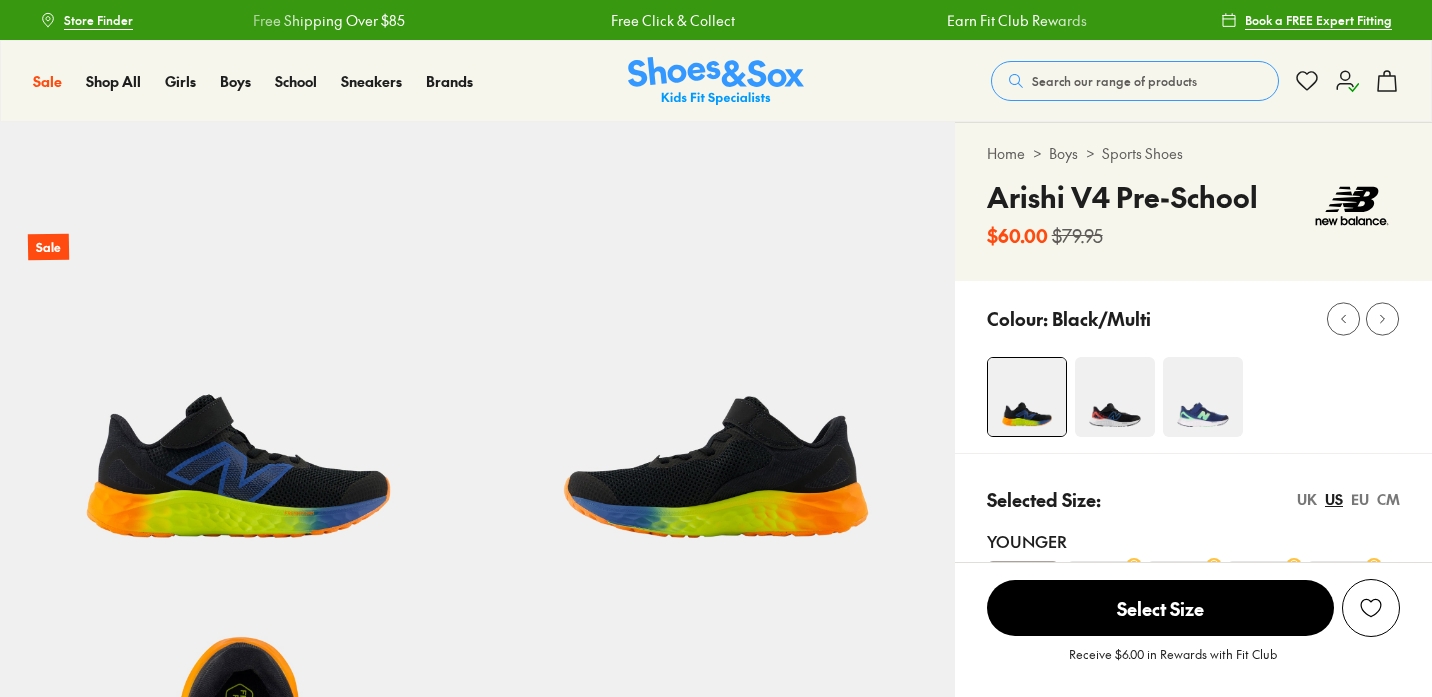 select on "*" 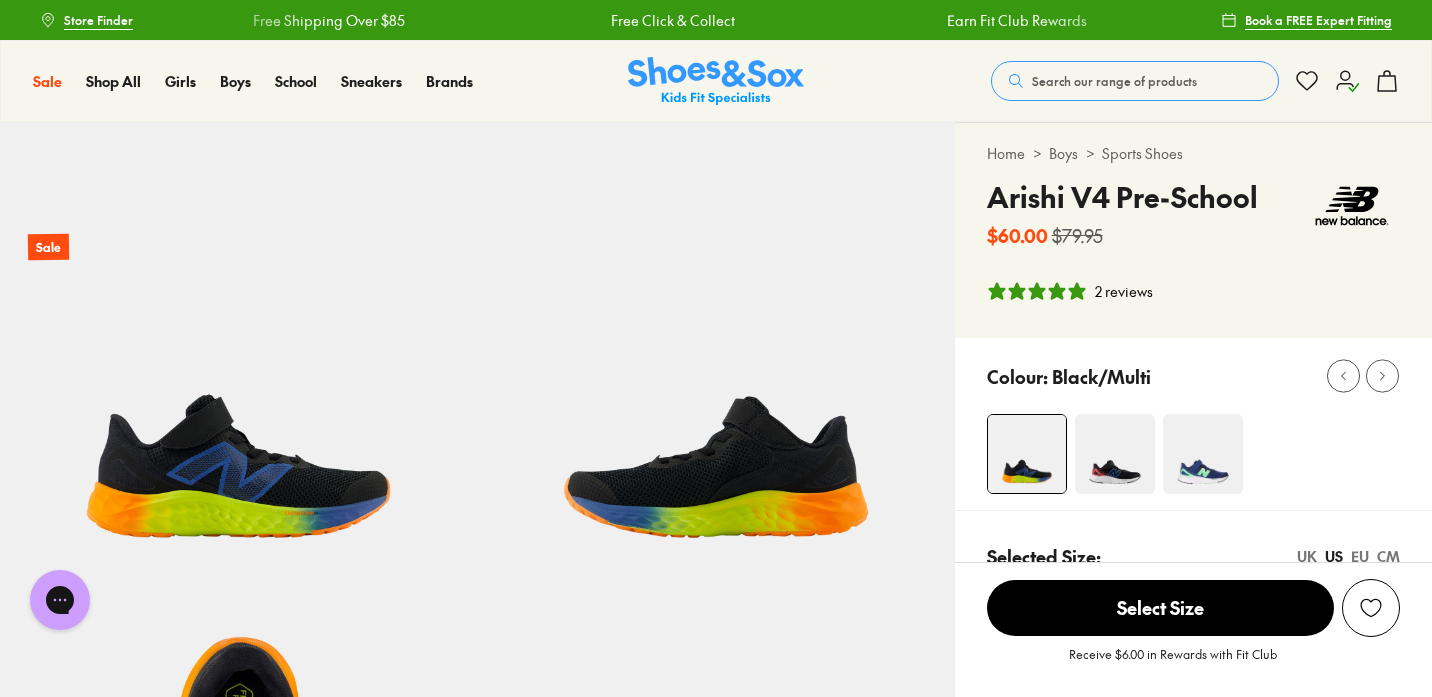 scroll, scrollTop: 0, scrollLeft: 0, axis: both 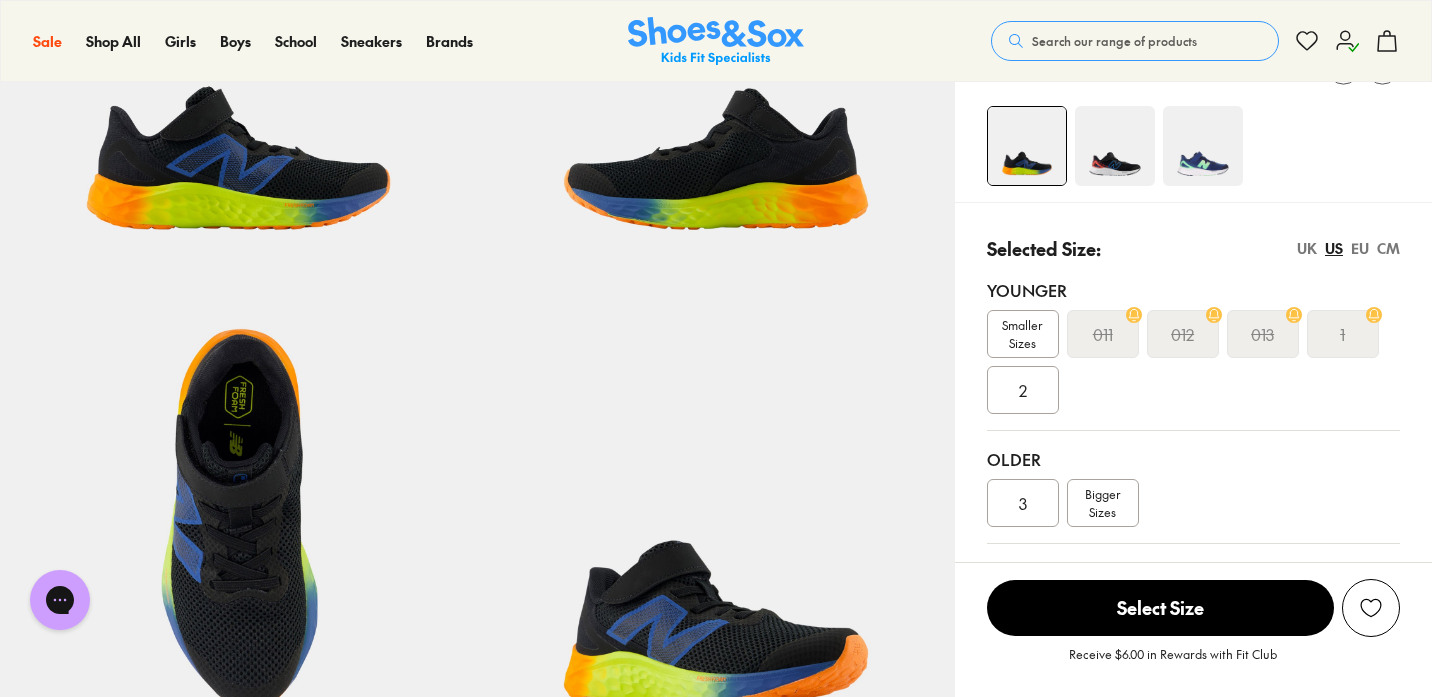 click at bounding box center [1115, 146] 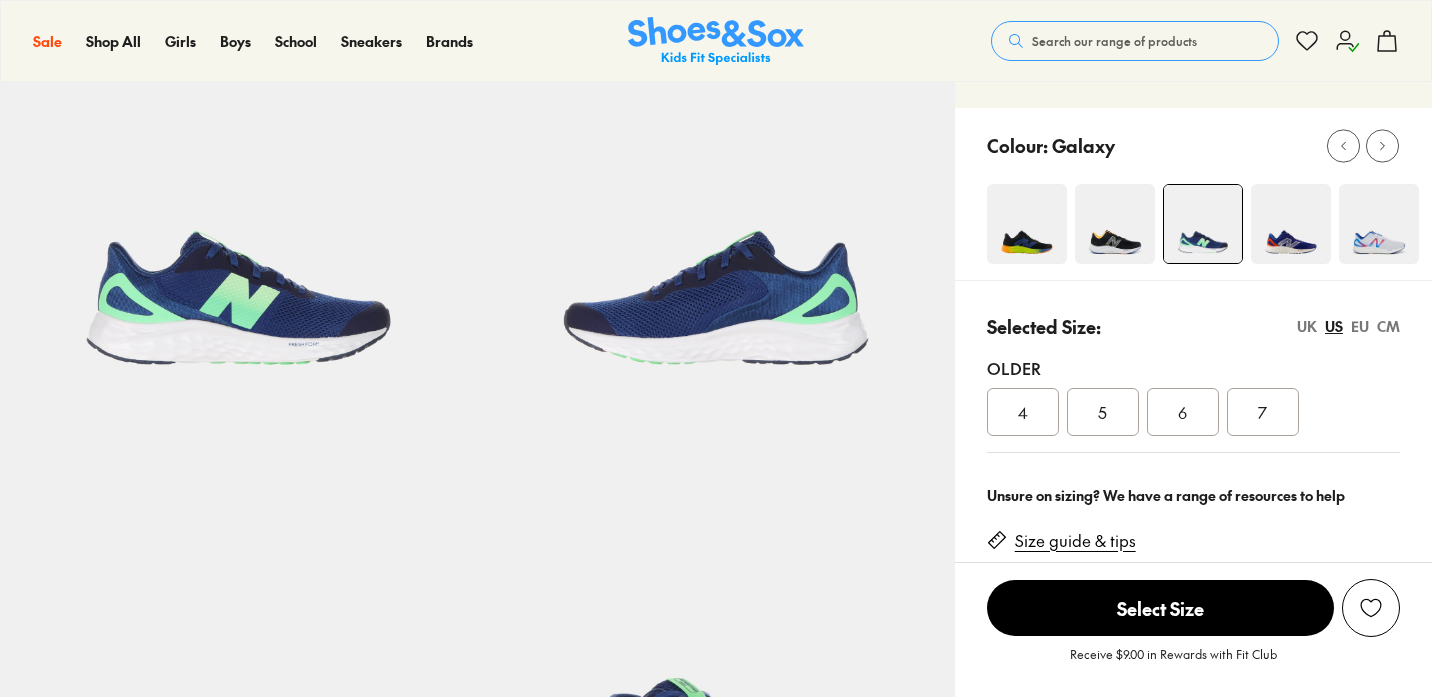 scroll, scrollTop: 100, scrollLeft: 0, axis: vertical 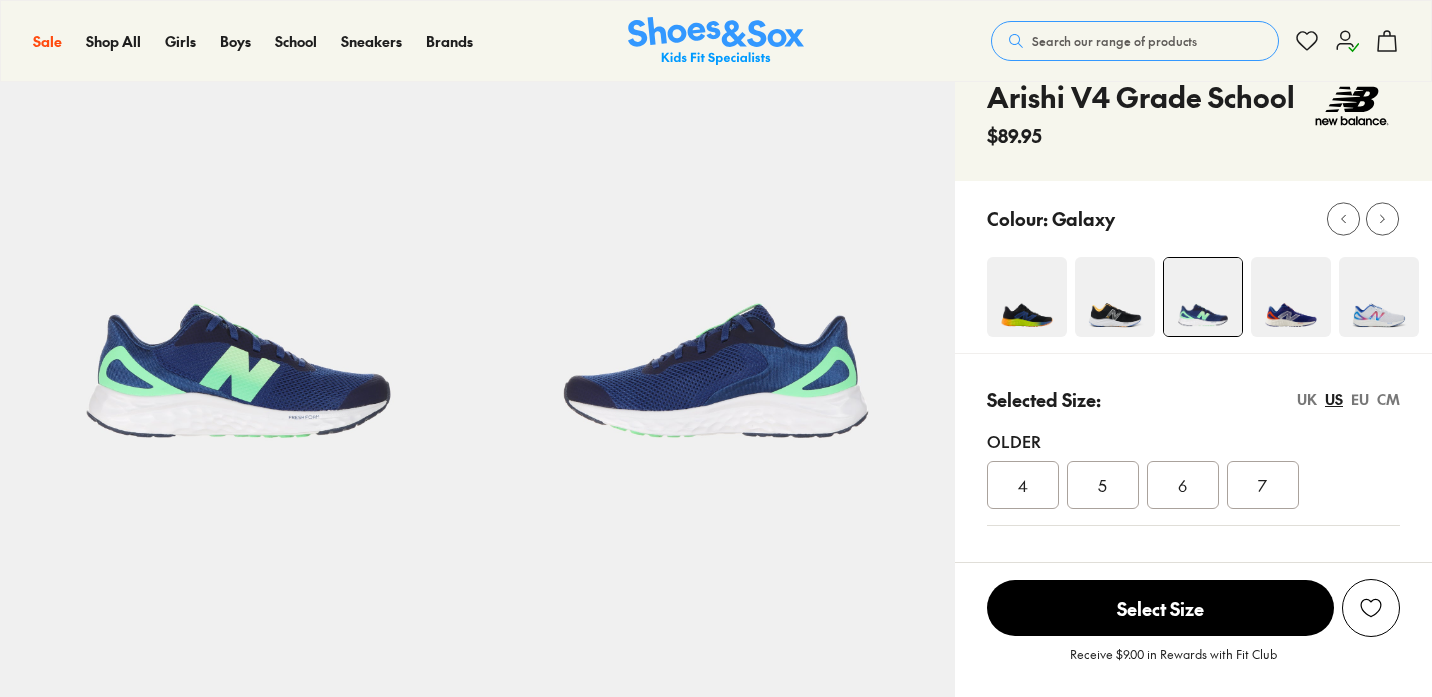 click at bounding box center [1027, 297] 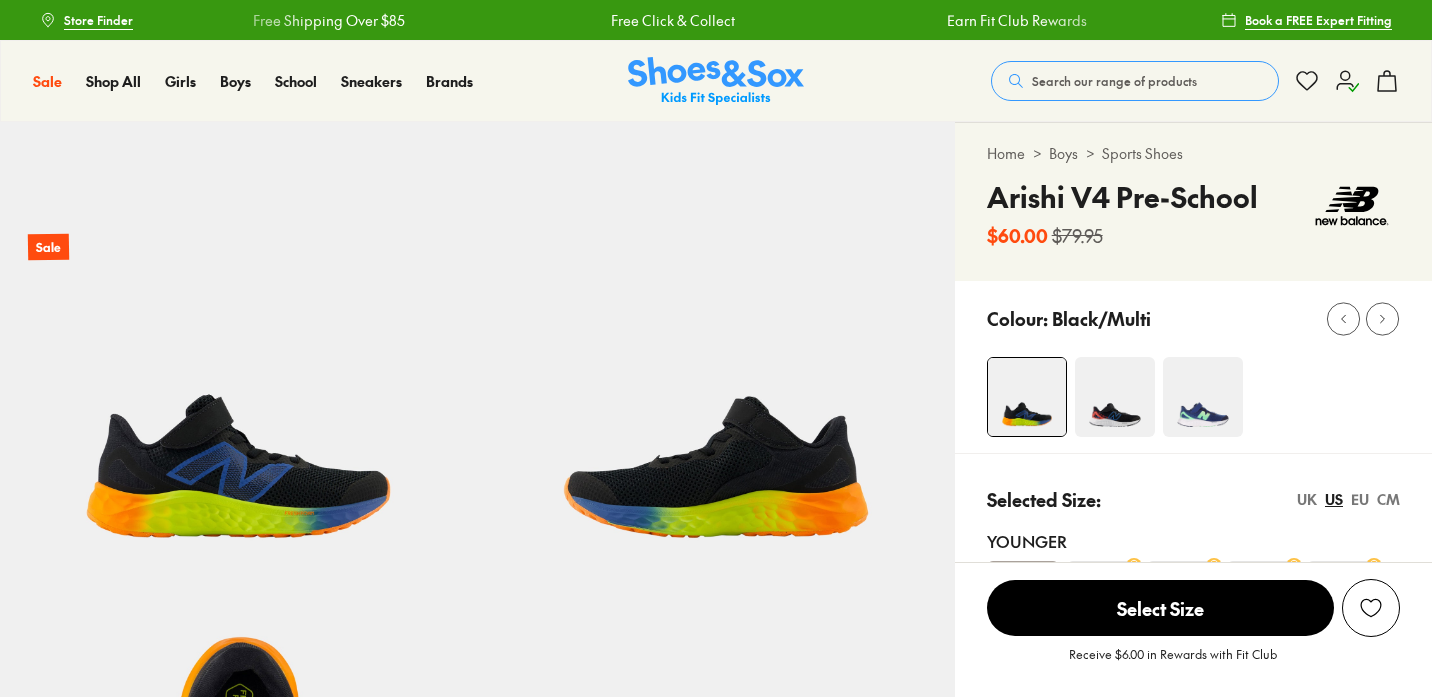 select on "*" 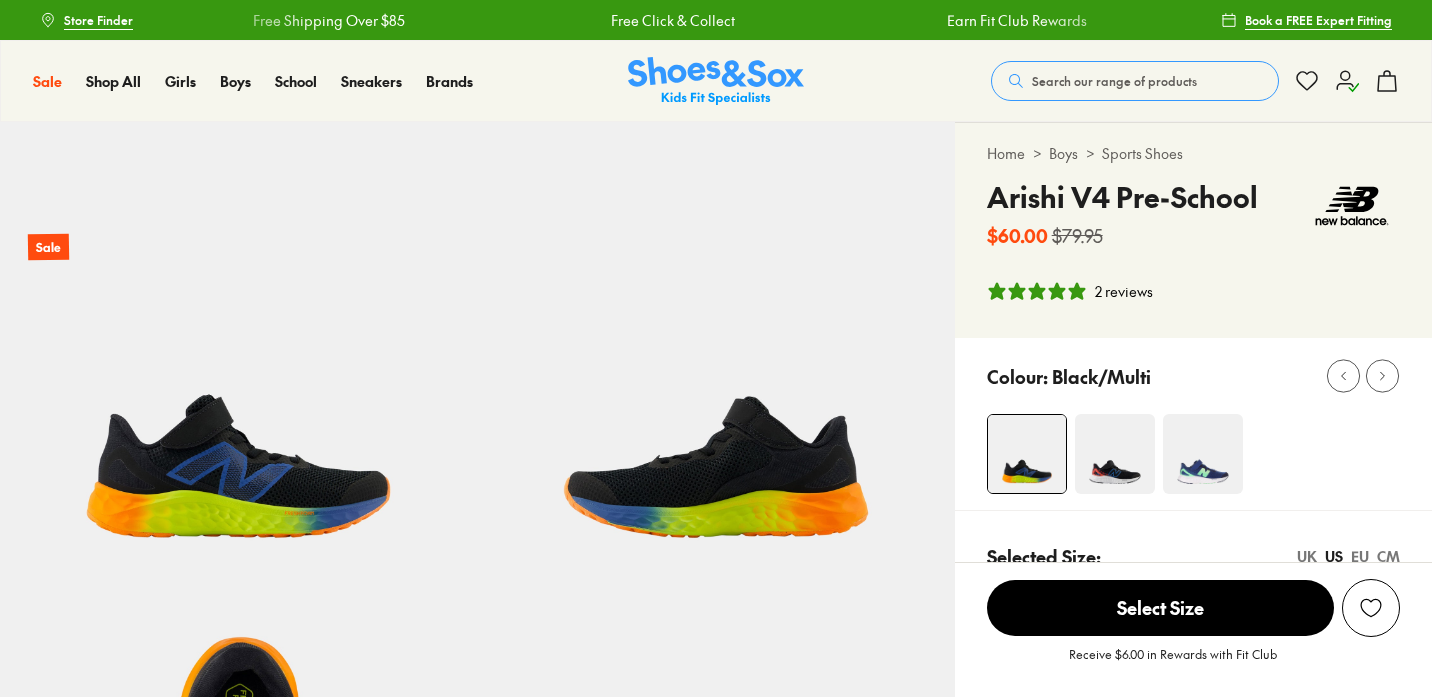 scroll, scrollTop: 0, scrollLeft: 0, axis: both 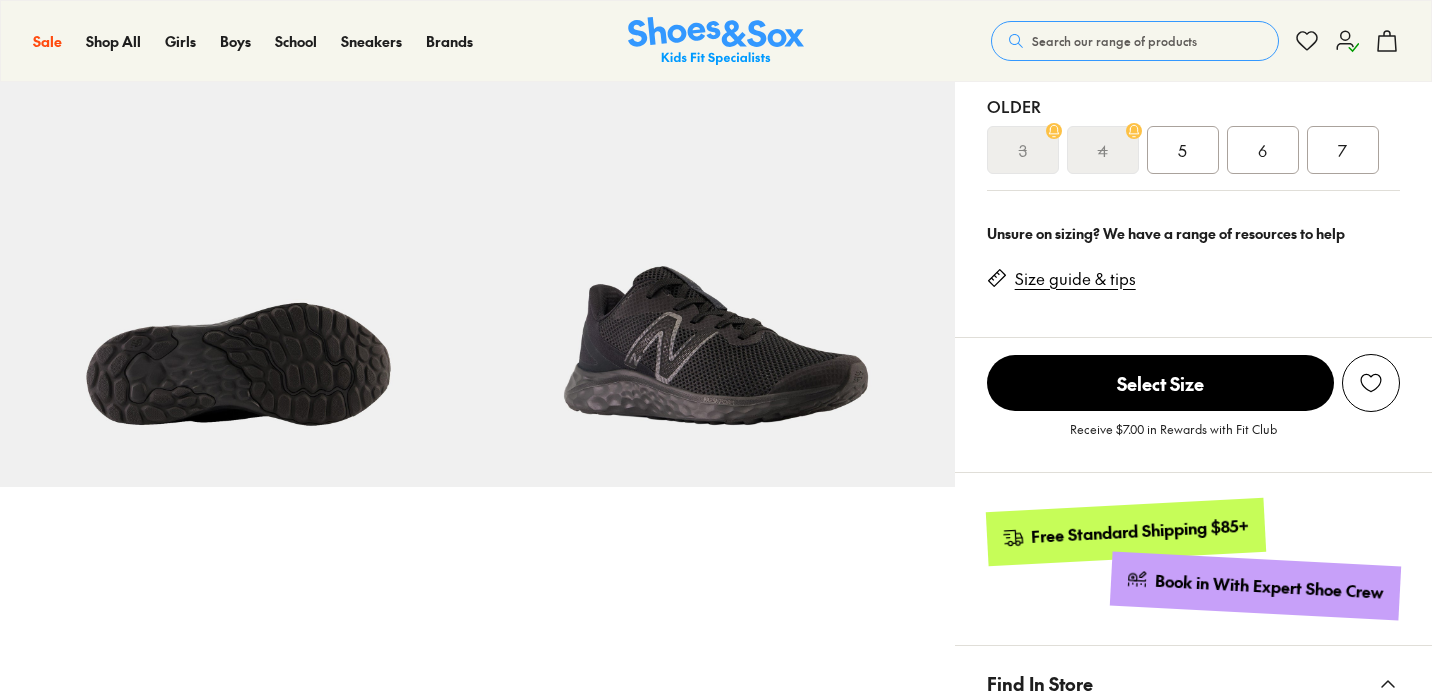 select on "*" 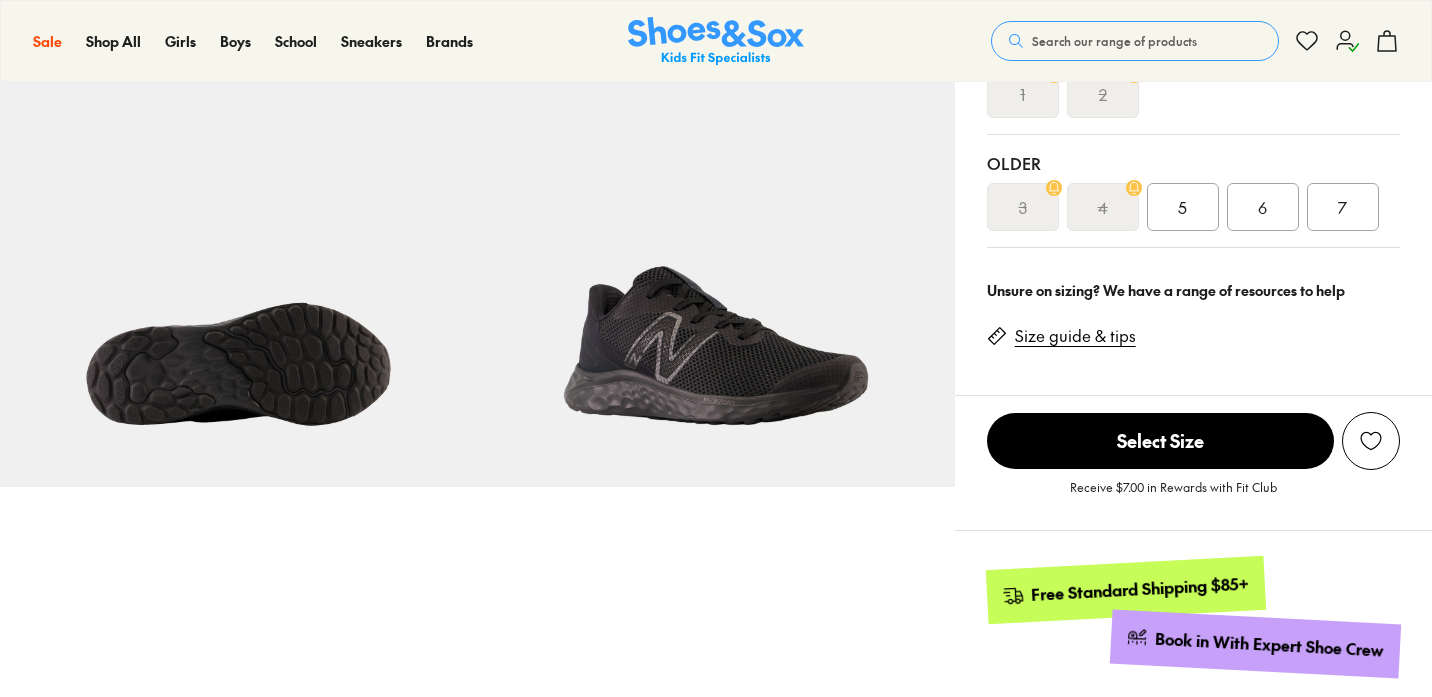 scroll, scrollTop: 0, scrollLeft: 0, axis: both 